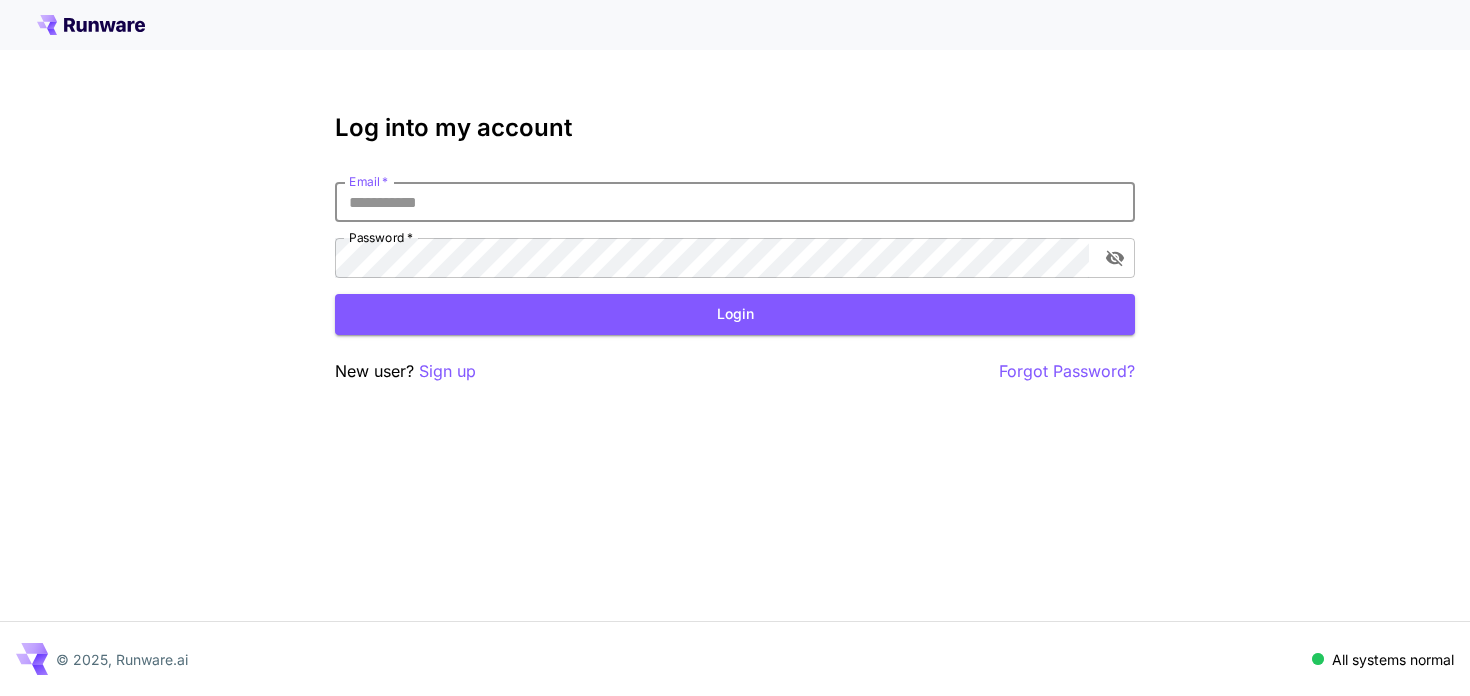 scroll, scrollTop: 0, scrollLeft: 0, axis: both 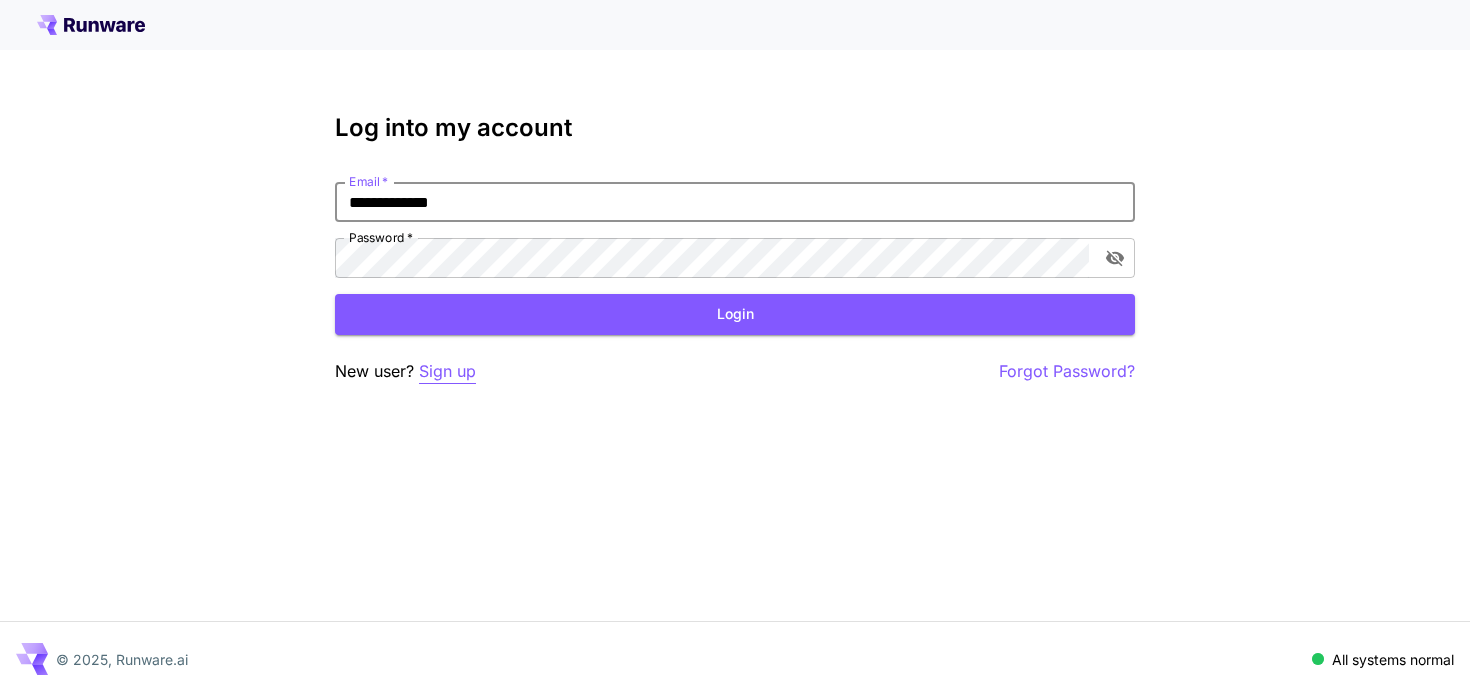 type on "**********" 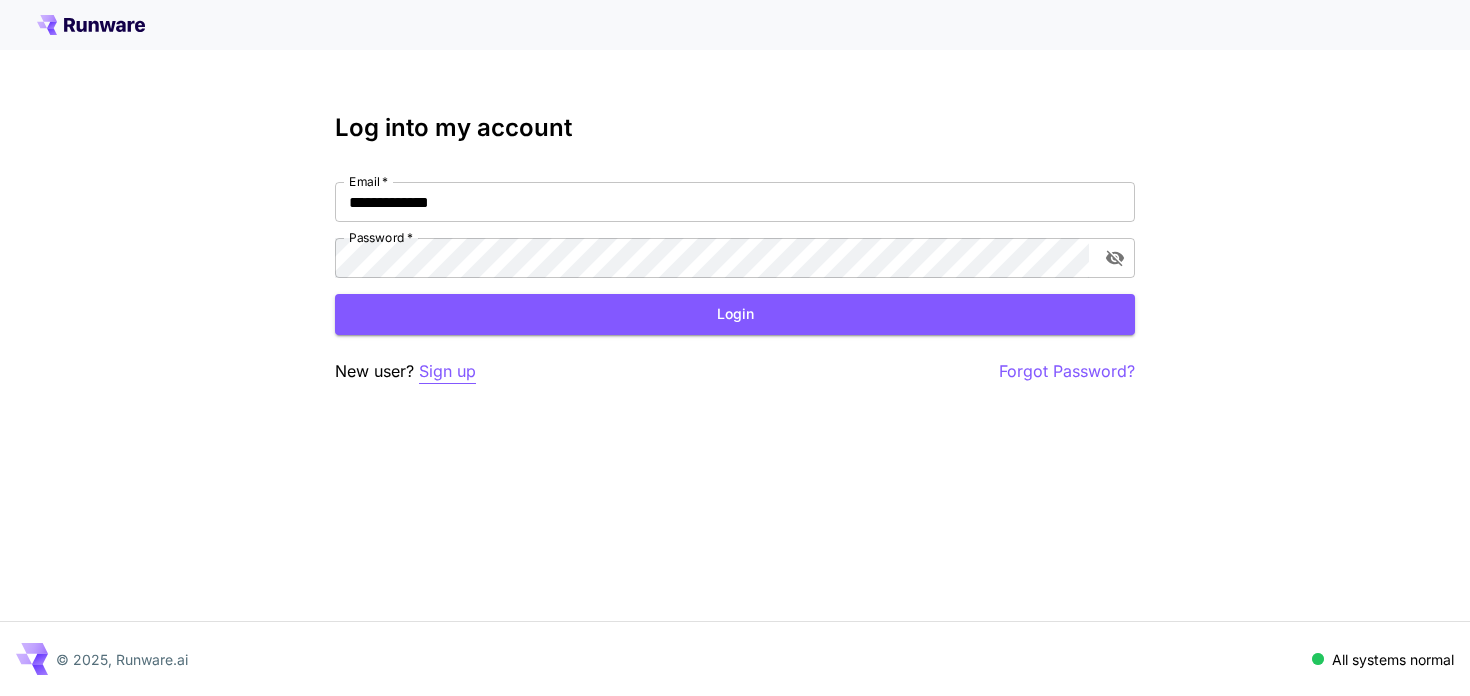 click on "Sign up" at bounding box center (447, 371) 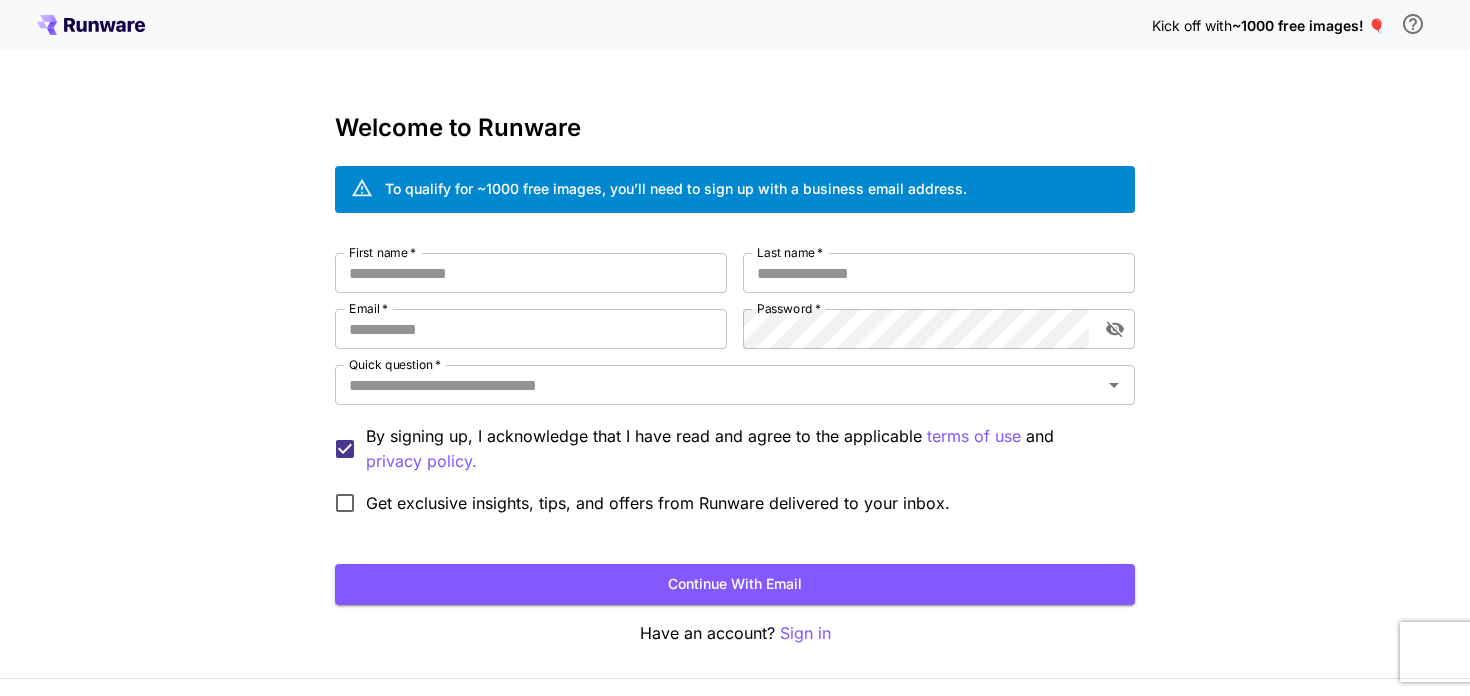 click on "Kick off with  ~1000 free images! 🎈 Welcome to Runware To qualify for ~1000 free images, you’ll need to sign up with a business email address. First name   * First name   * Last name   * Last name   * Email   * Email   * Password   * Password   * Quick question   * Quick question   * By signing up, I acknowledge that I have read and agree to the applicable   terms of use     and   privacy policy.   Get exclusive insights, tips, and offers from Runware delivered to your inbox. Continue with email Have an account?   Sign in © 2025, Runware.ai All systems normal" at bounding box center [735, 376] 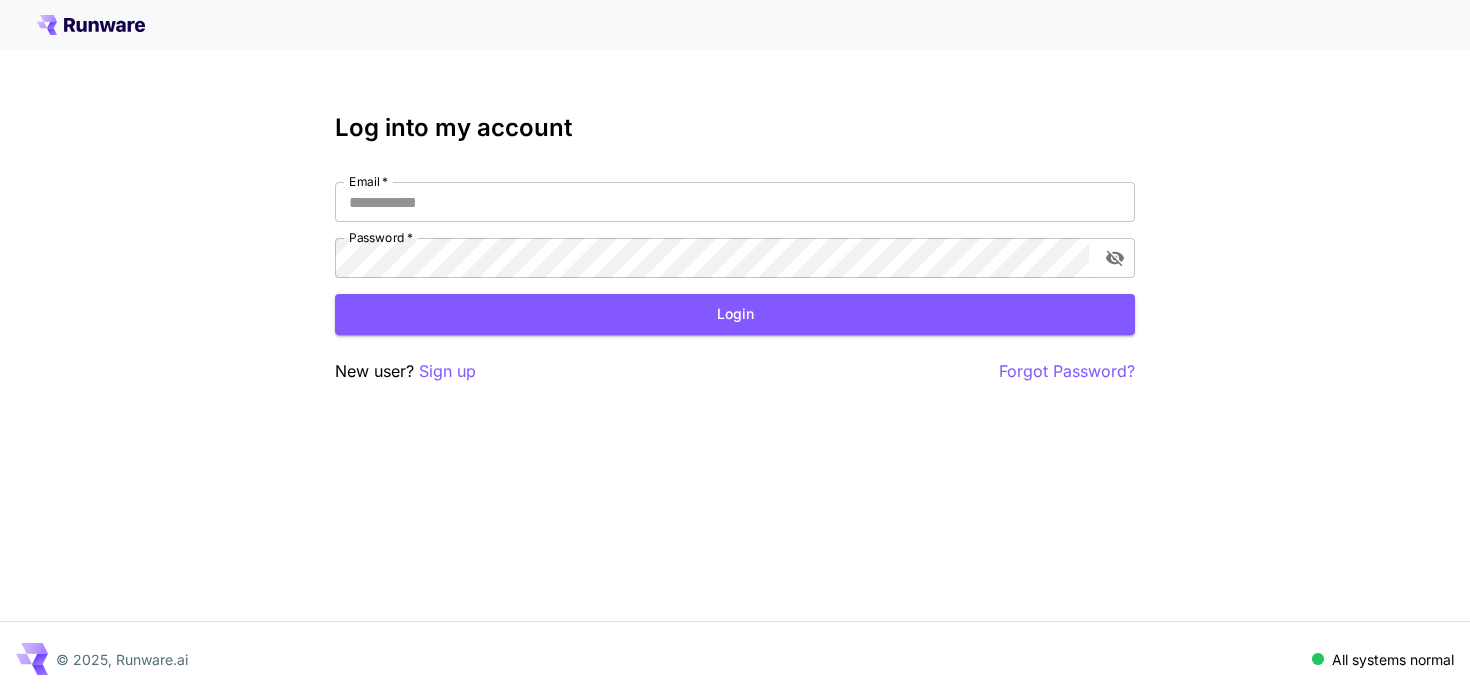 scroll, scrollTop: 0, scrollLeft: 0, axis: both 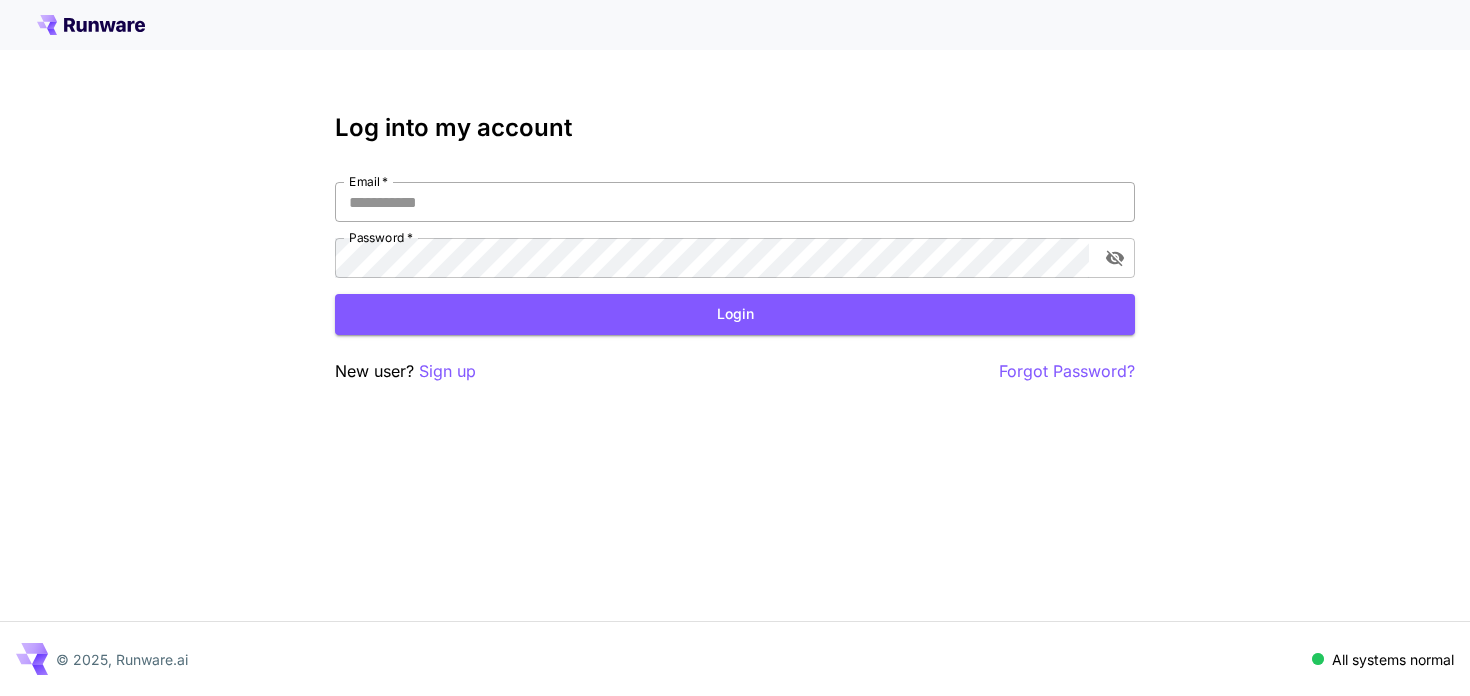 click on "Email   *" at bounding box center (735, 202) 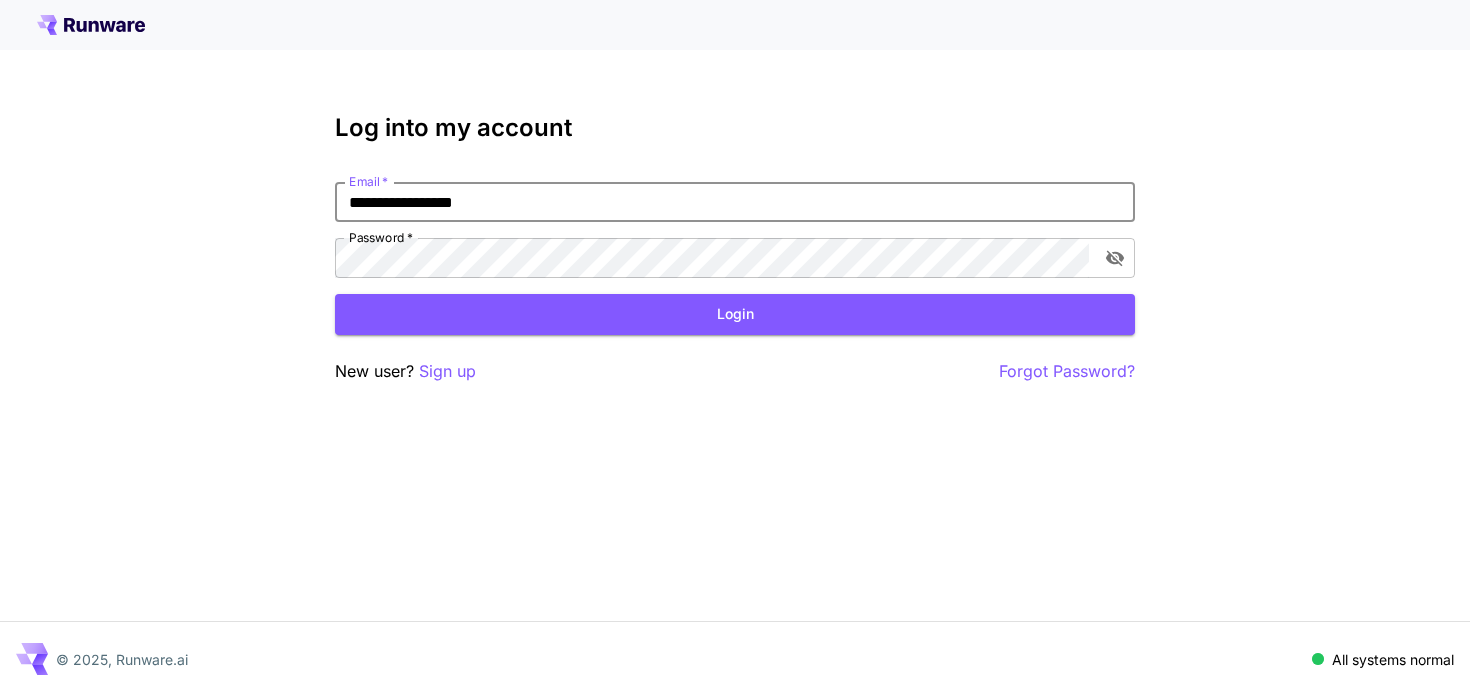 type on "**********" 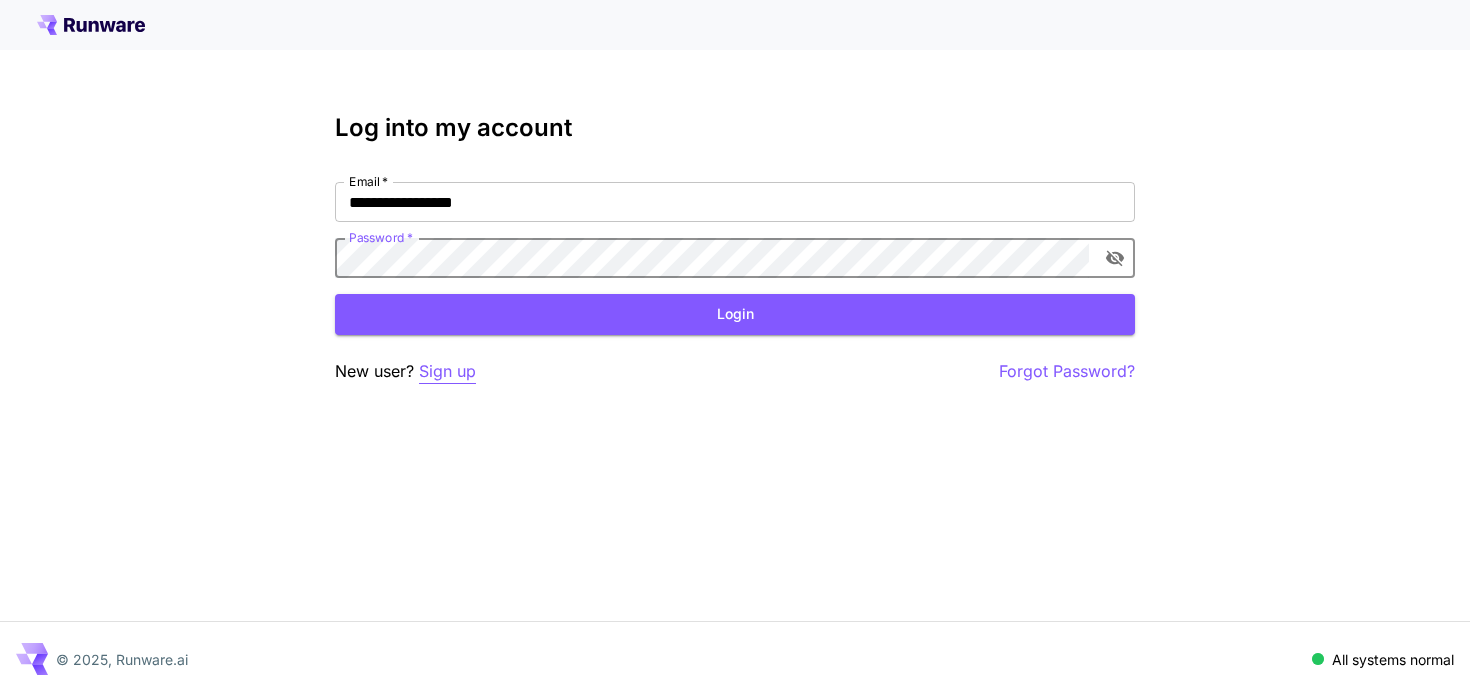 click on "Sign up" at bounding box center [447, 371] 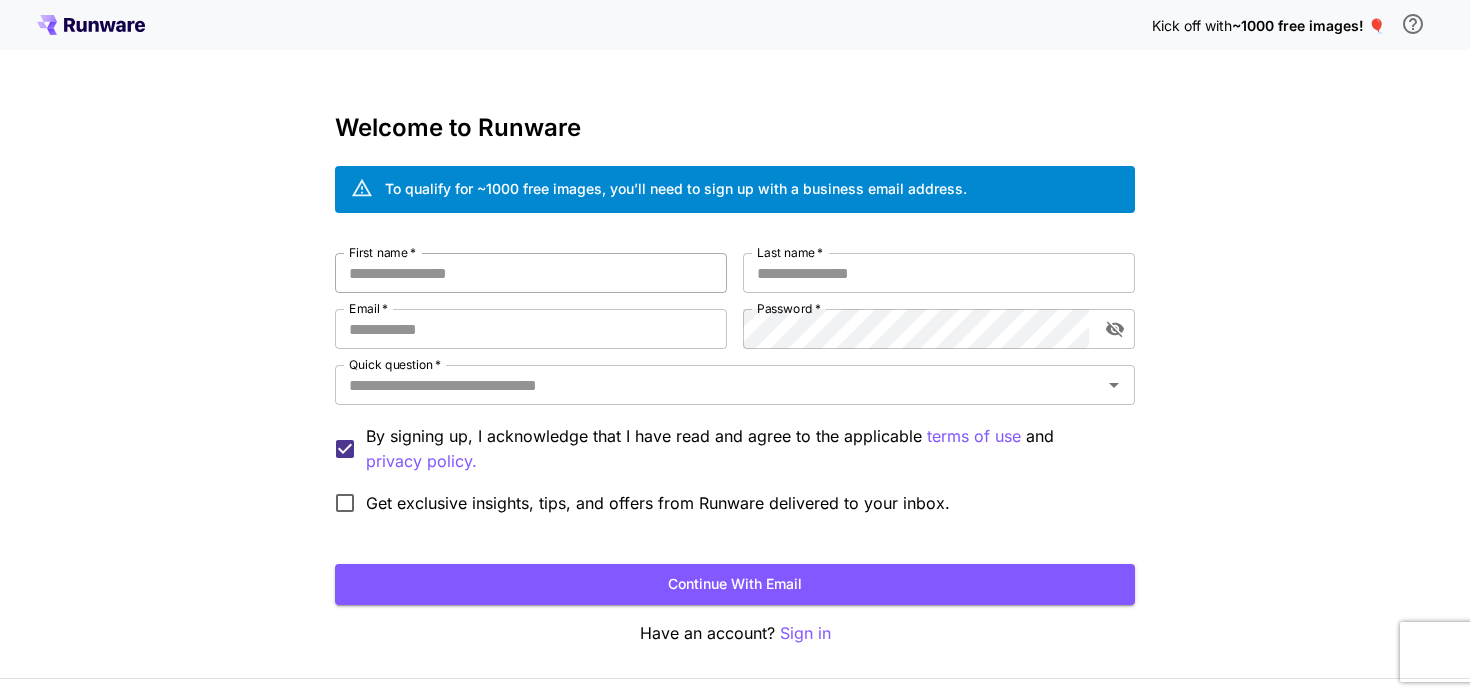 click on "First name   *" at bounding box center (531, 273) 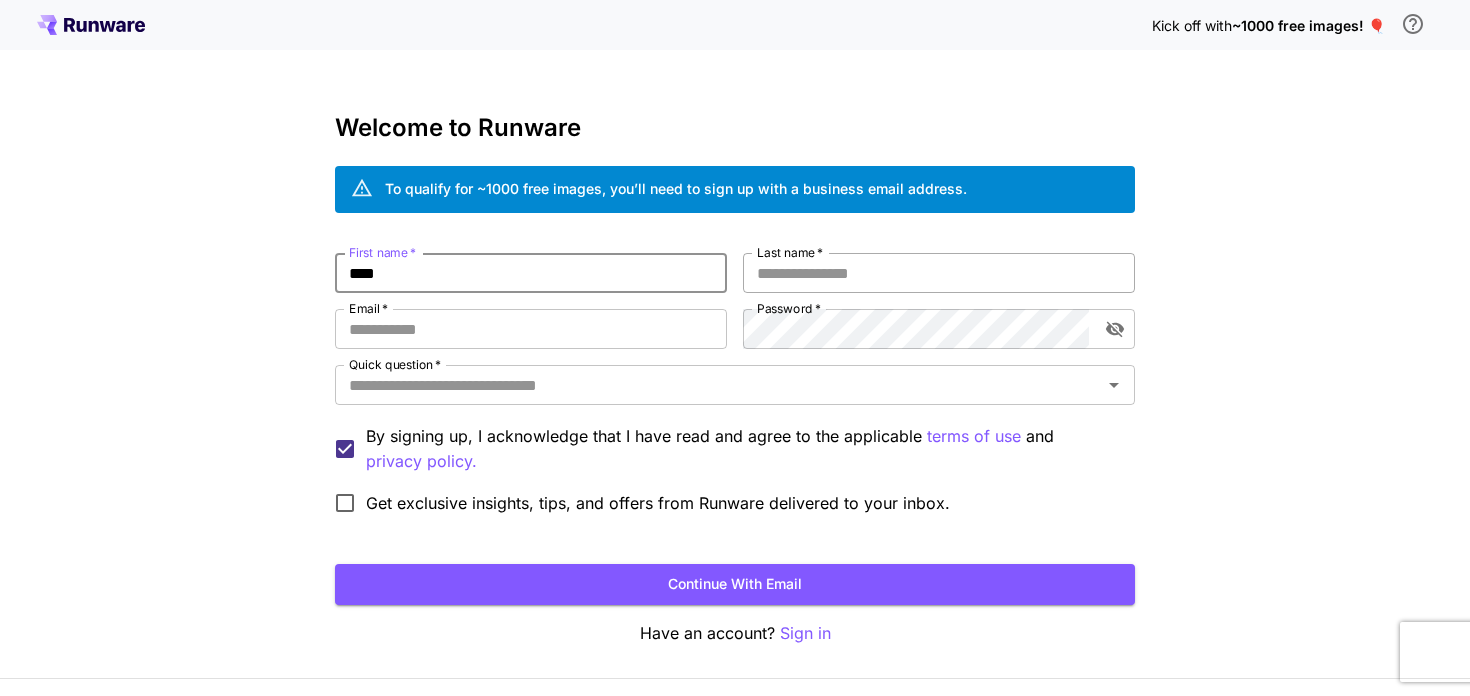 type on "****" 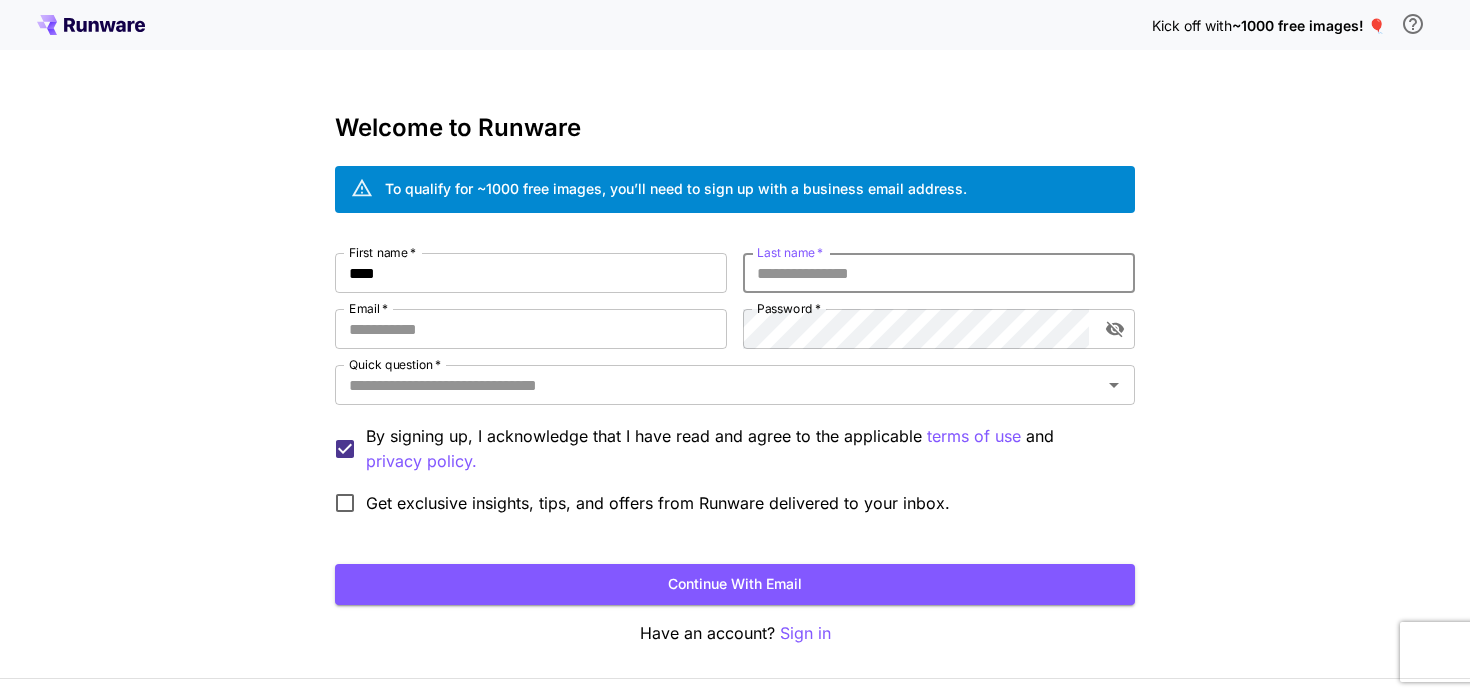 click on "Last name   *" at bounding box center (939, 273) 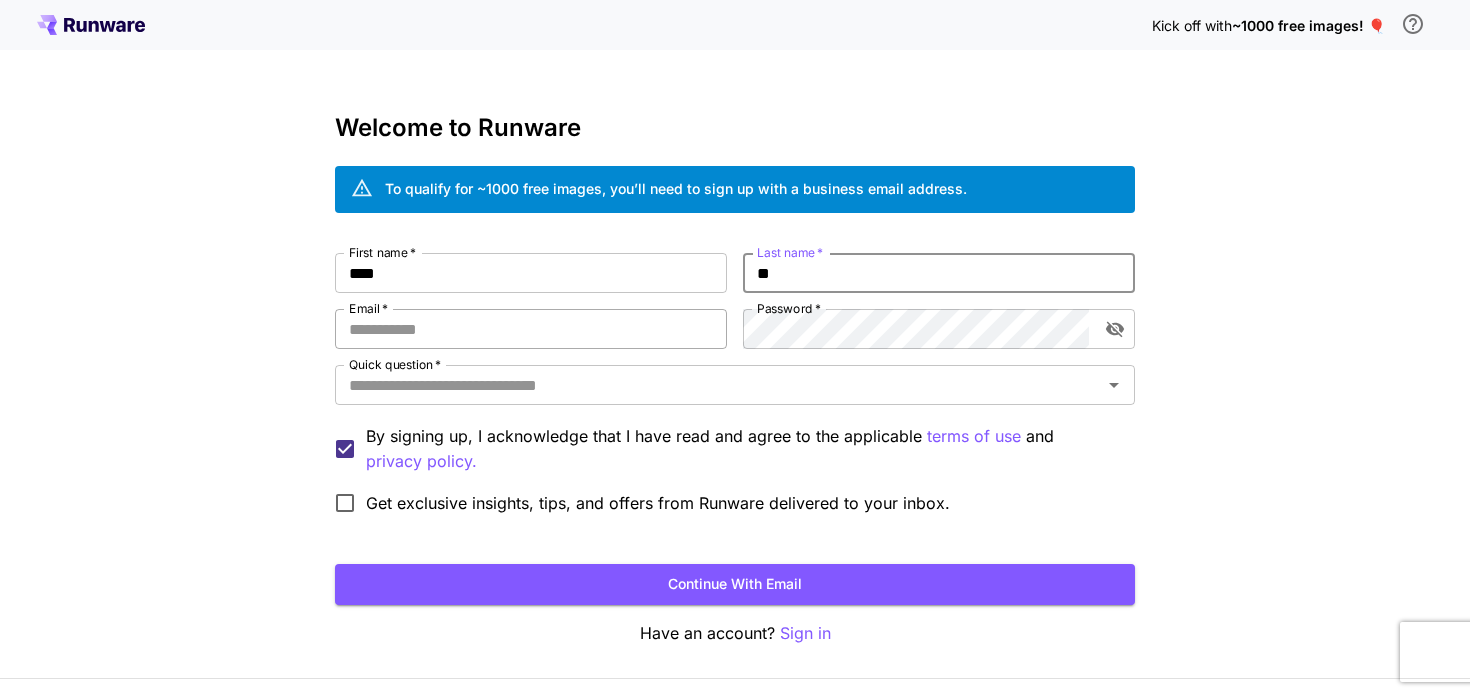 type on "**" 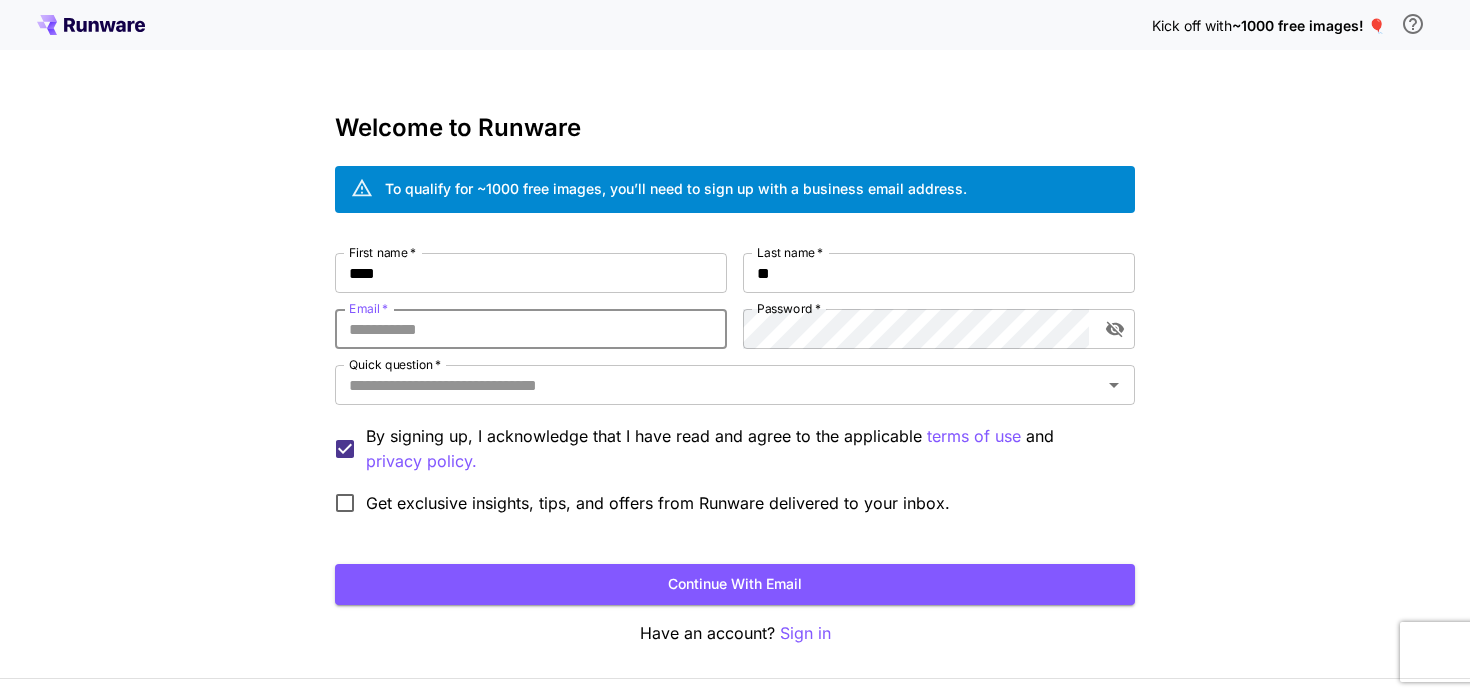 type on "**********" 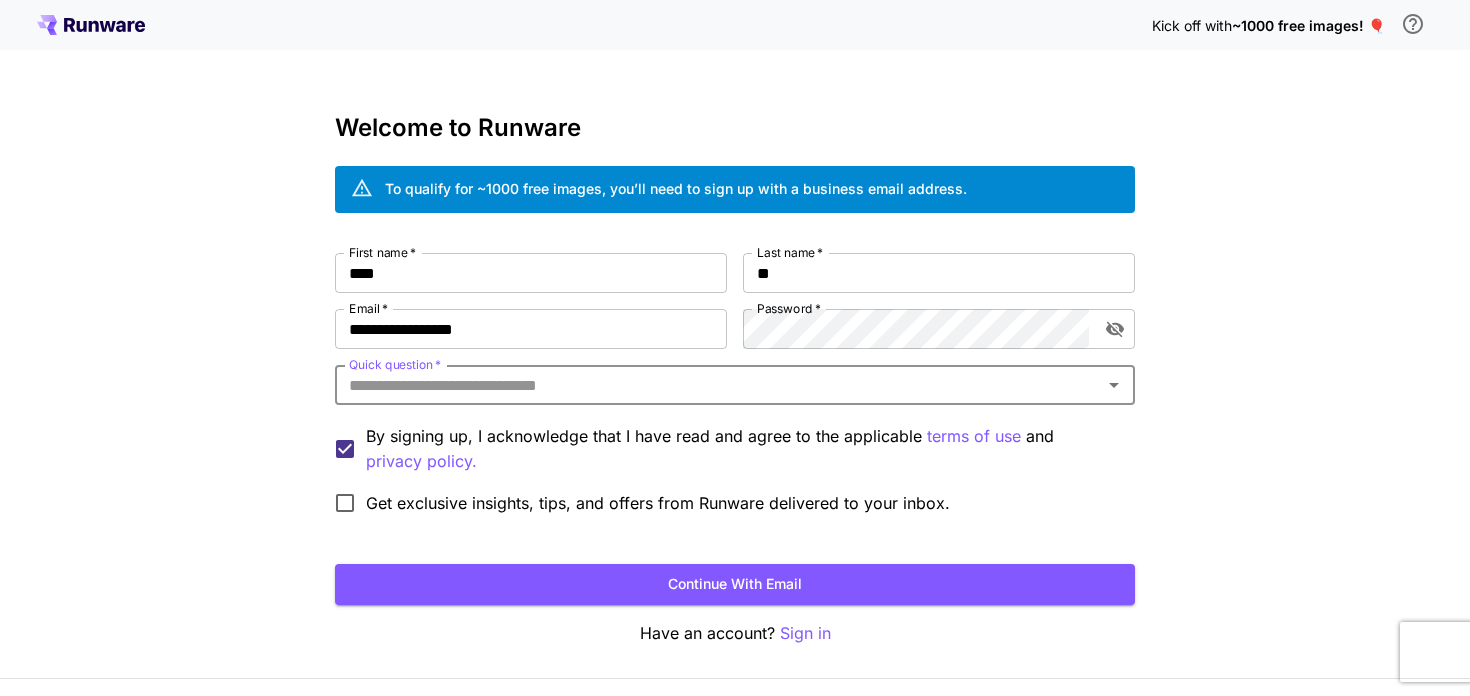 click on "Quick question   *" at bounding box center [718, 385] 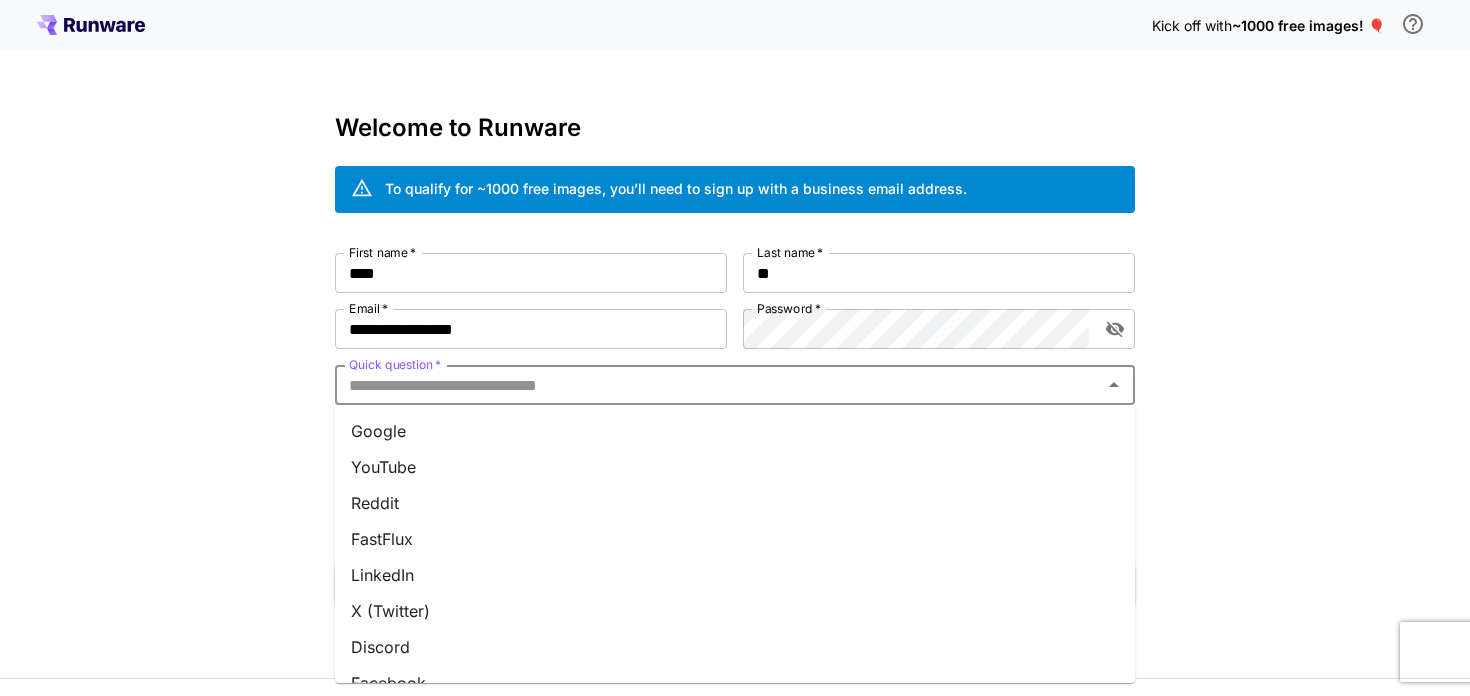 click on "Google" at bounding box center (735, 431) 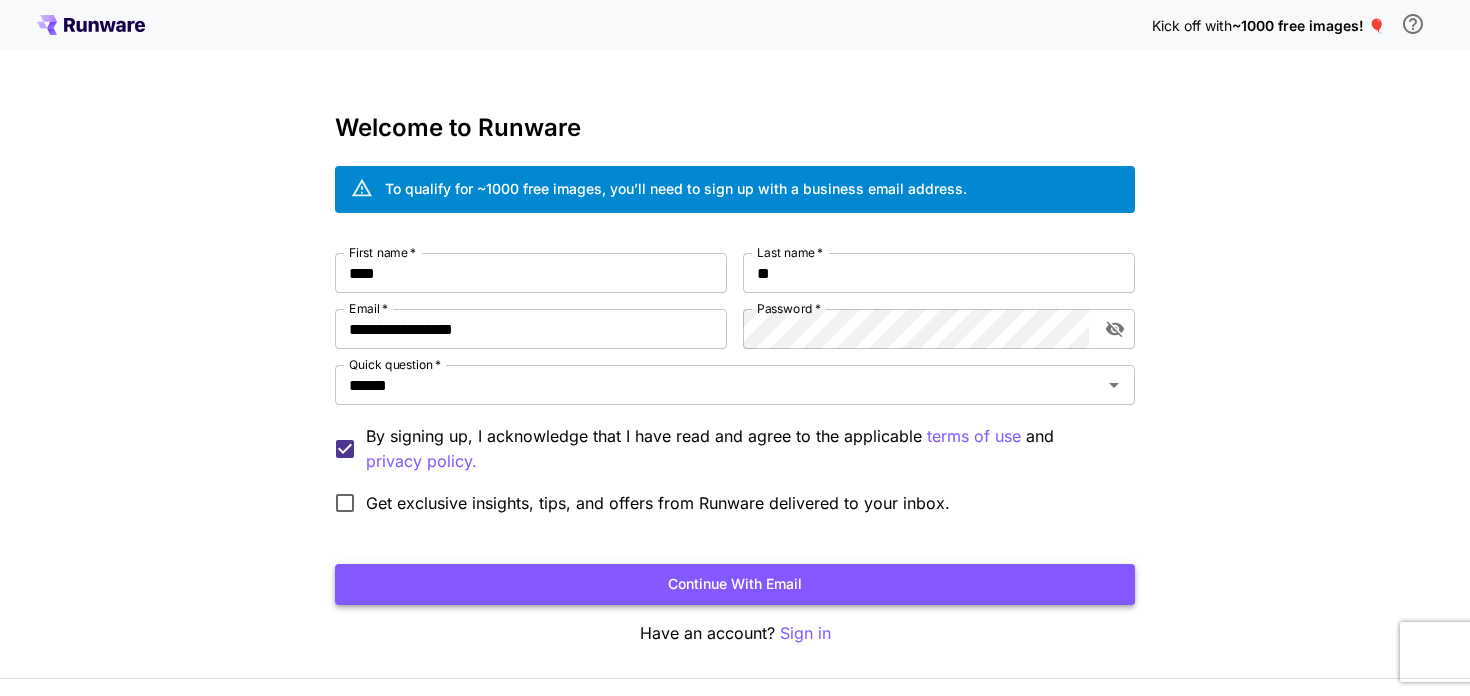 click on "Continue with email" at bounding box center (735, 584) 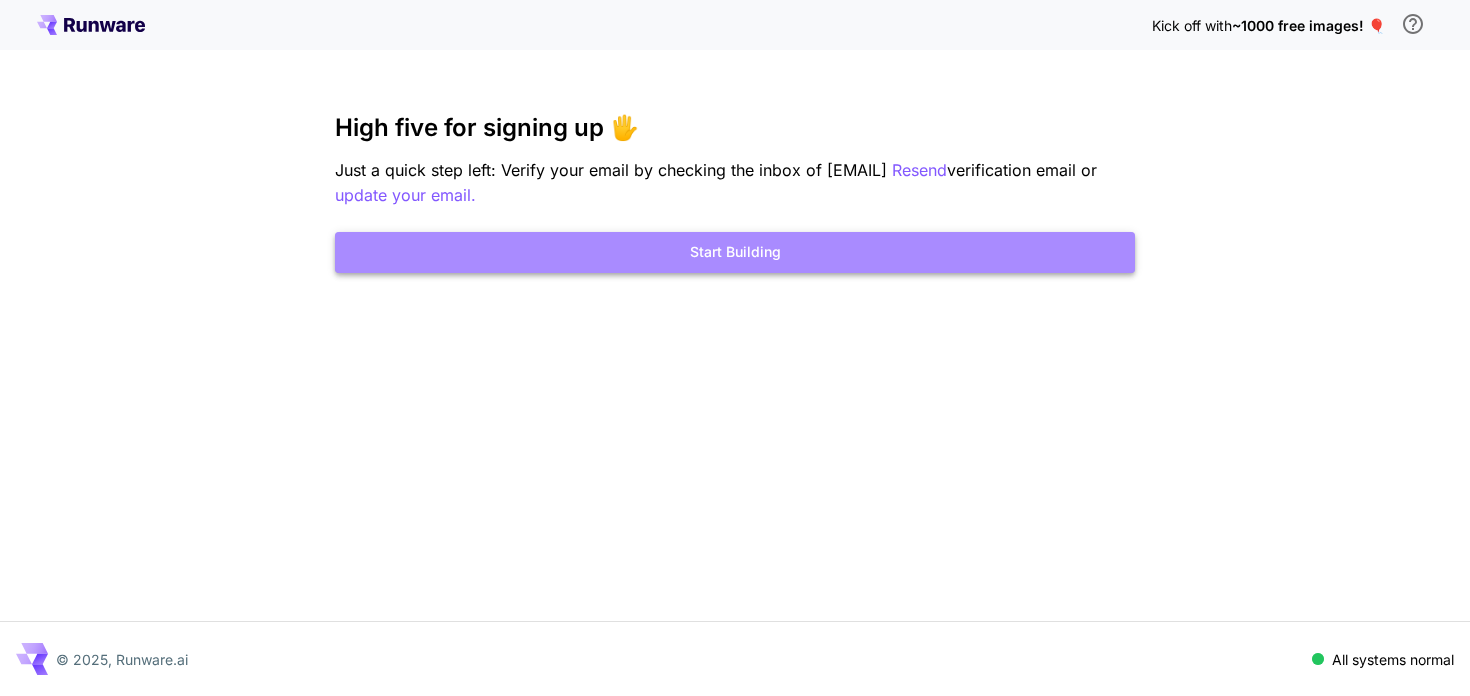 click on "Start Building" at bounding box center (735, 252) 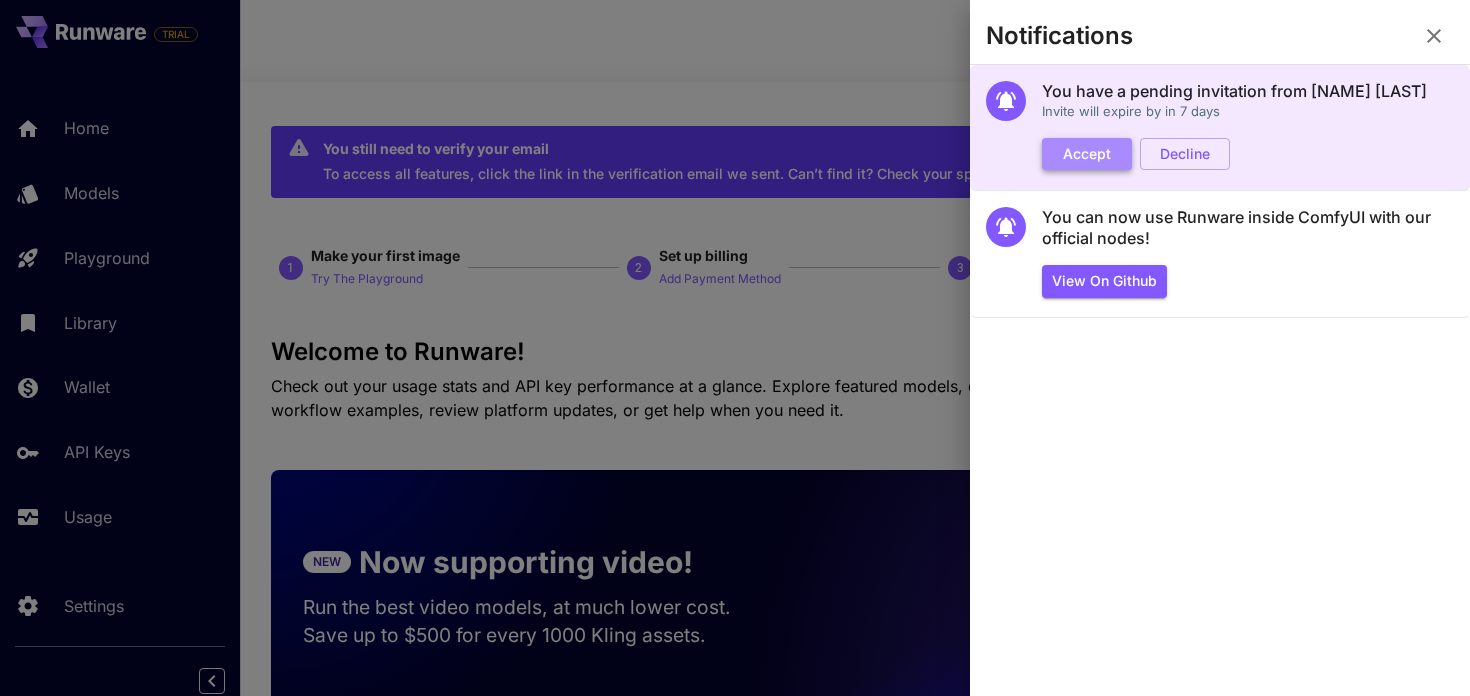 click on "Accept" at bounding box center [1087, 154] 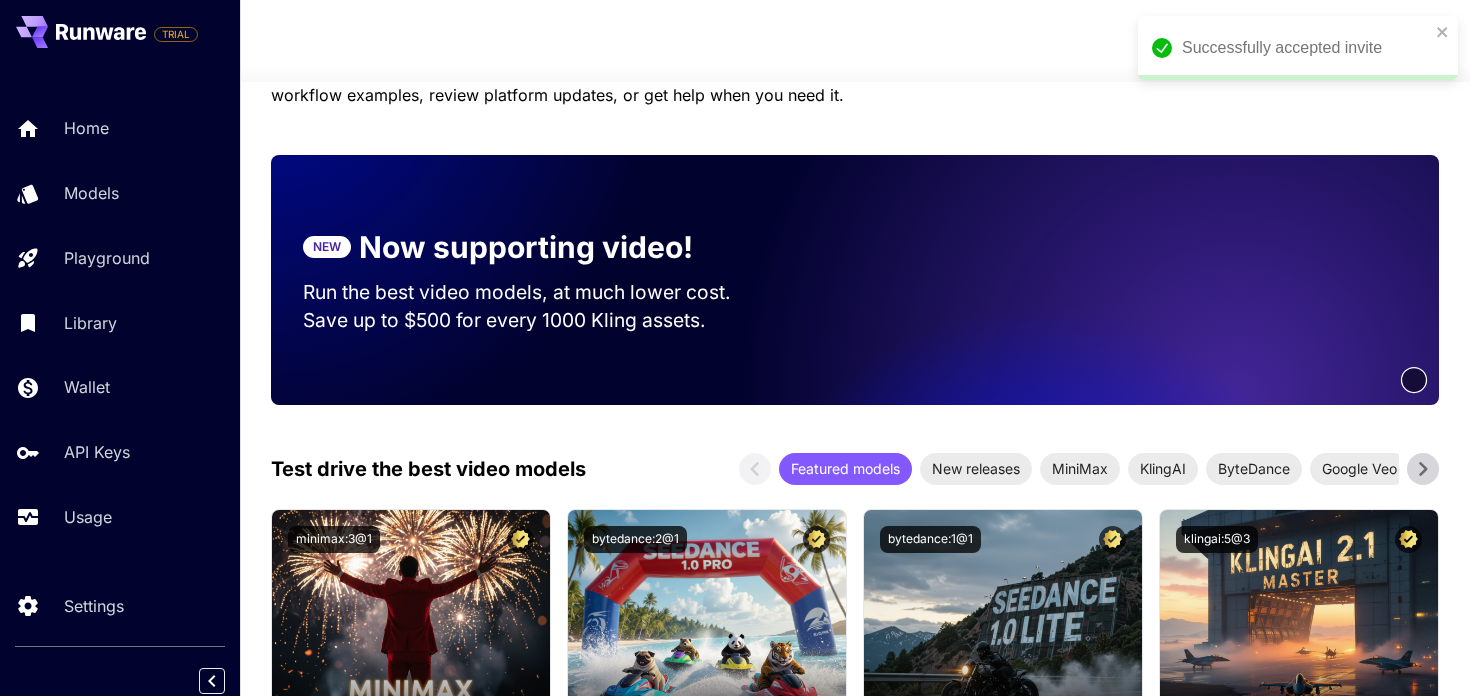 scroll, scrollTop: 501, scrollLeft: 0, axis: vertical 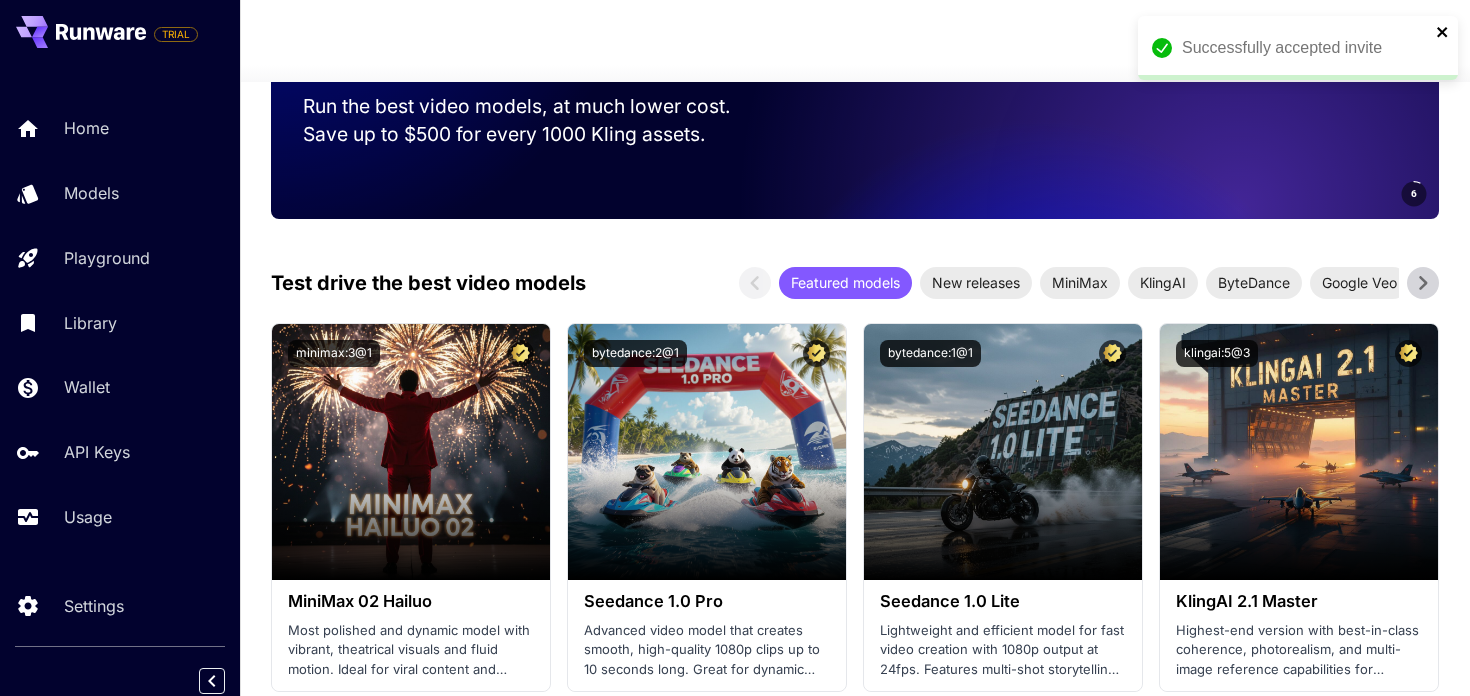 click 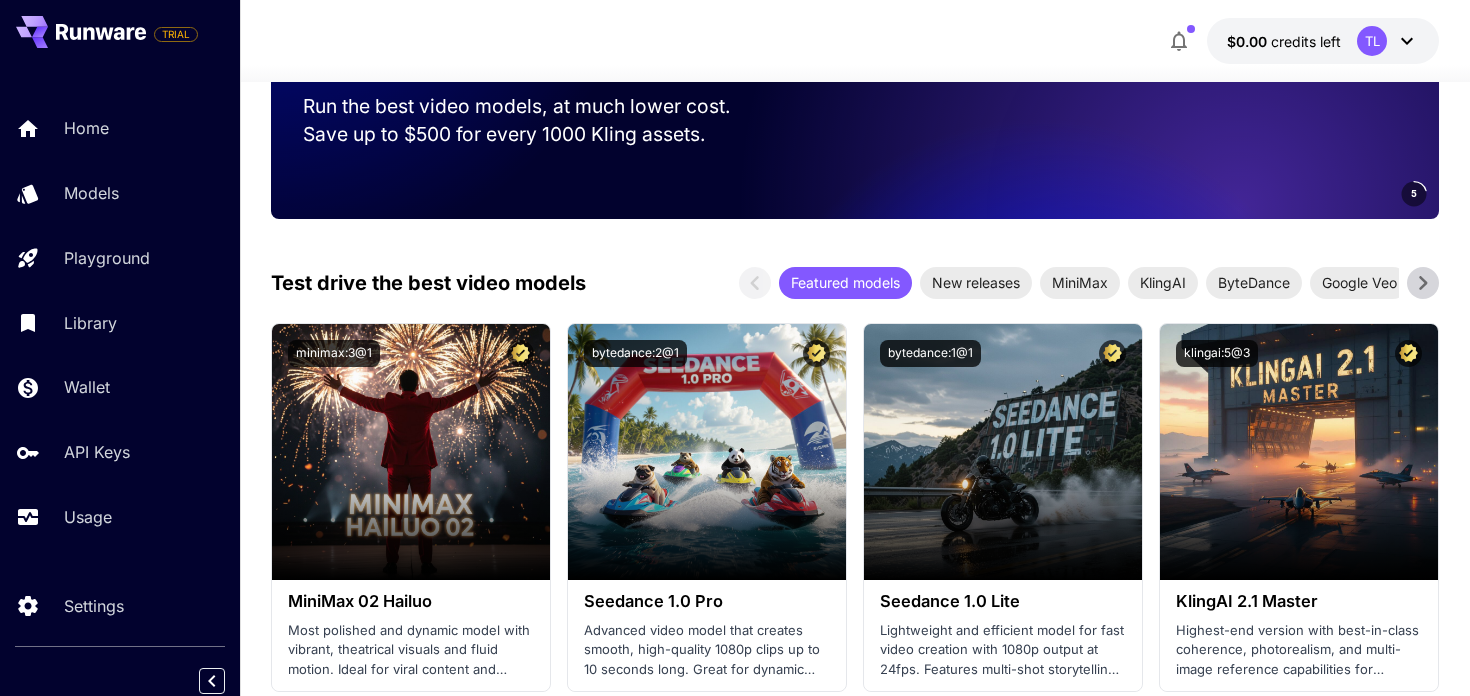 scroll, scrollTop: 0, scrollLeft: 0, axis: both 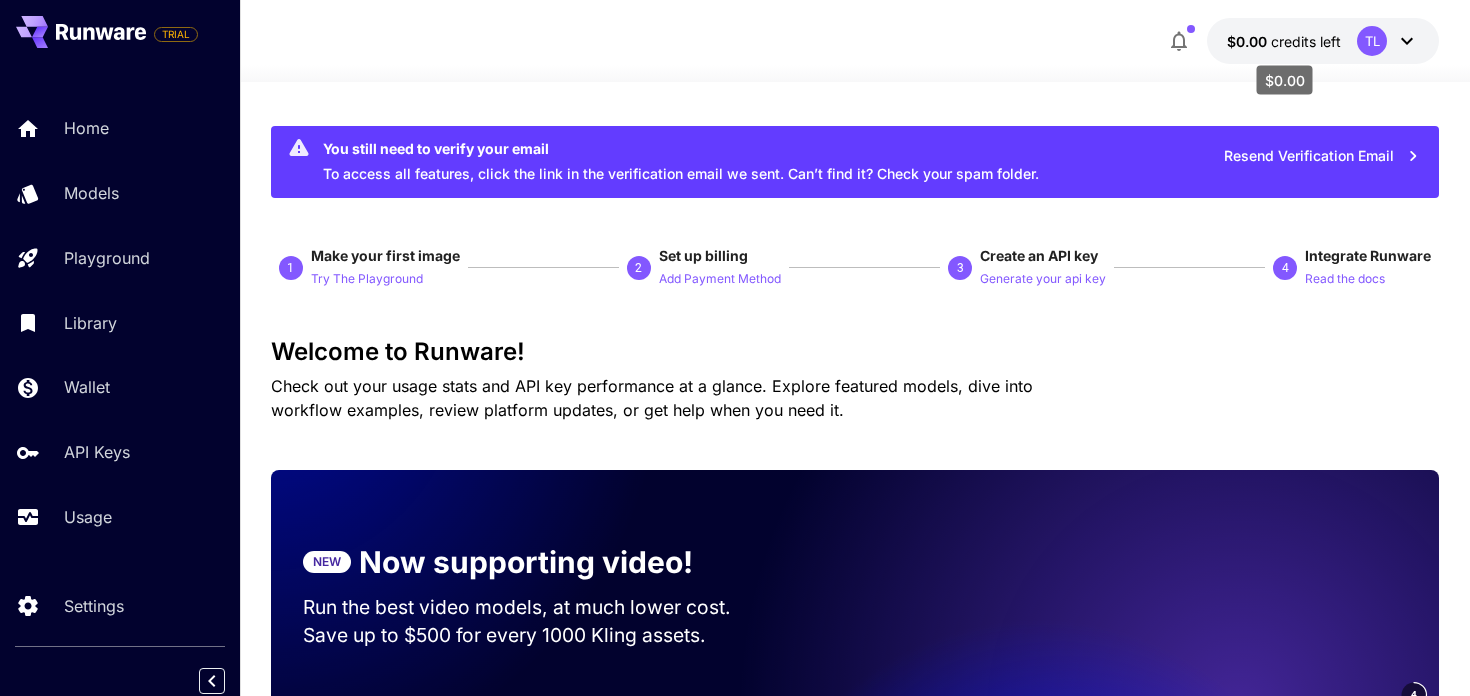 click on "credits left" at bounding box center (1306, 41) 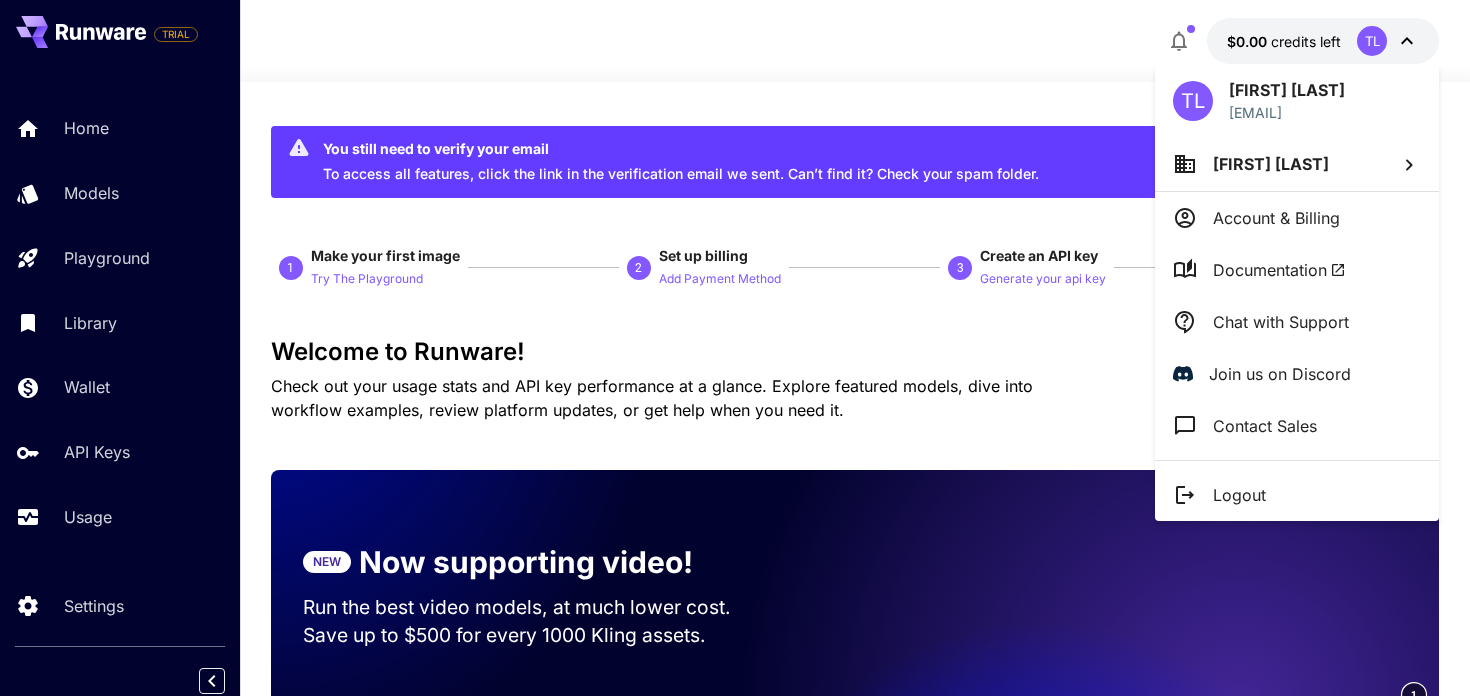 click at bounding box center [735, 348] 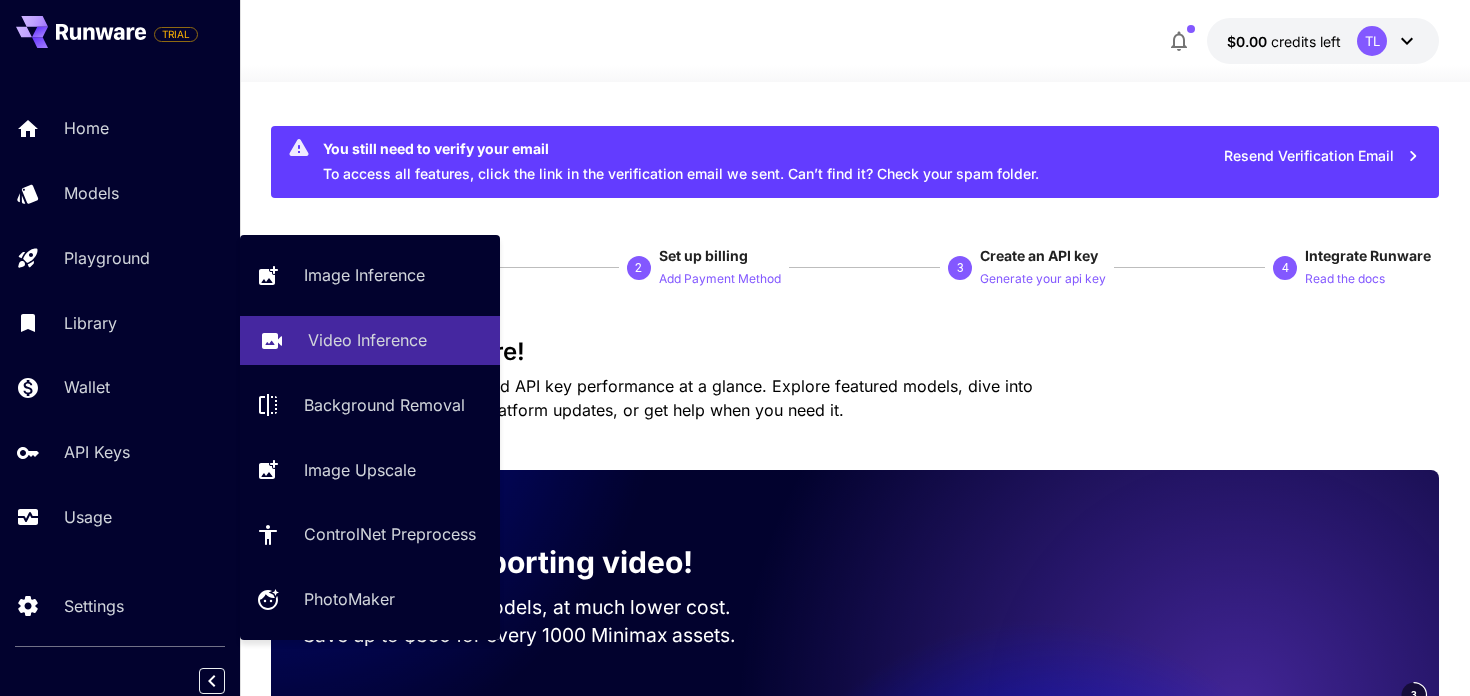 click on "Video Inference" at bounding box center (367, 340) 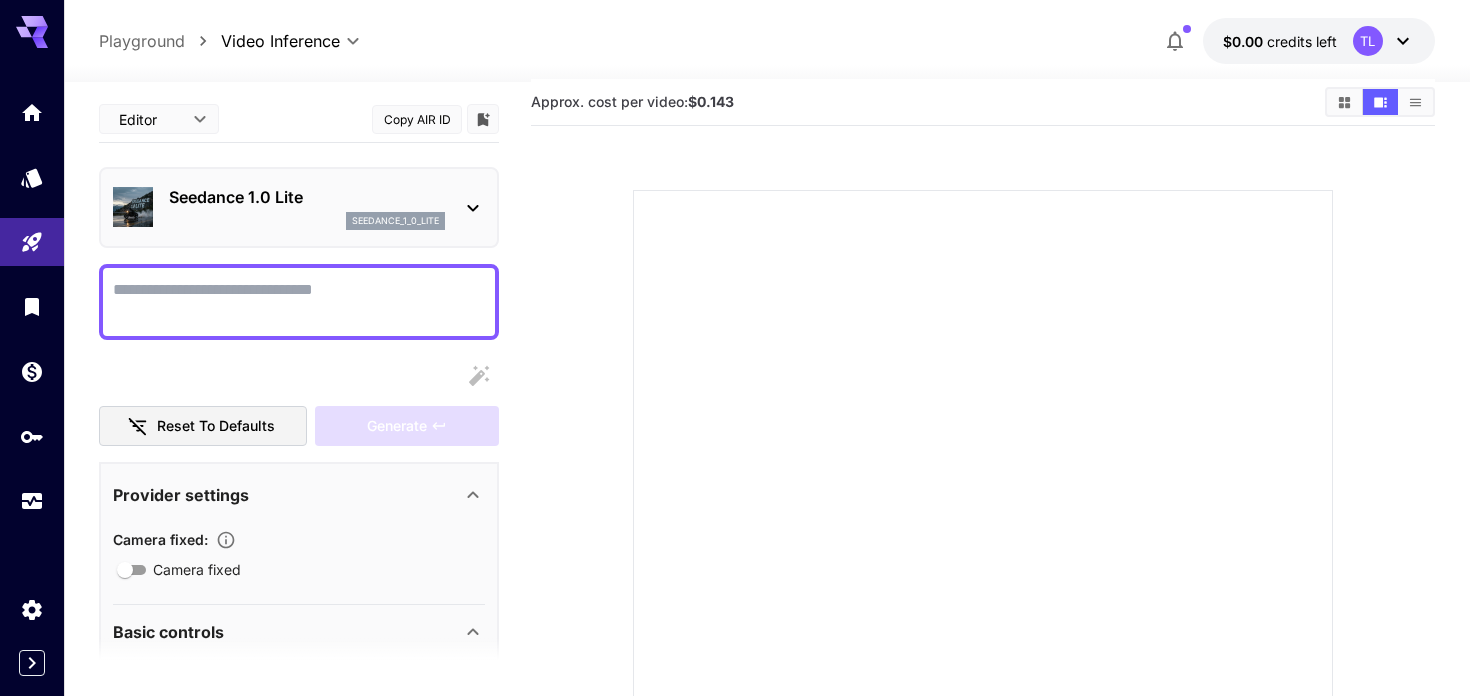scroll, scrollTop: 0, scrollLeft: 0, axis: both 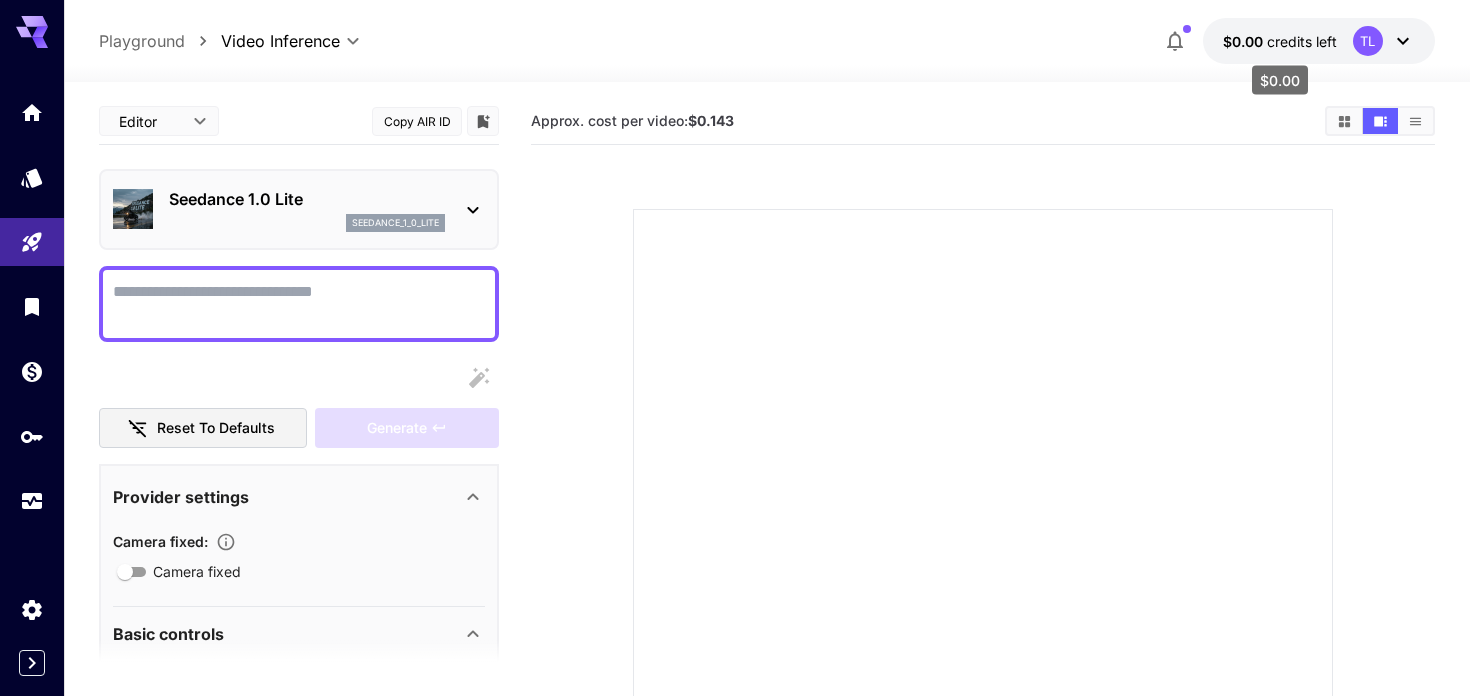 click on "credits left" at bounding box center (1302, 41) 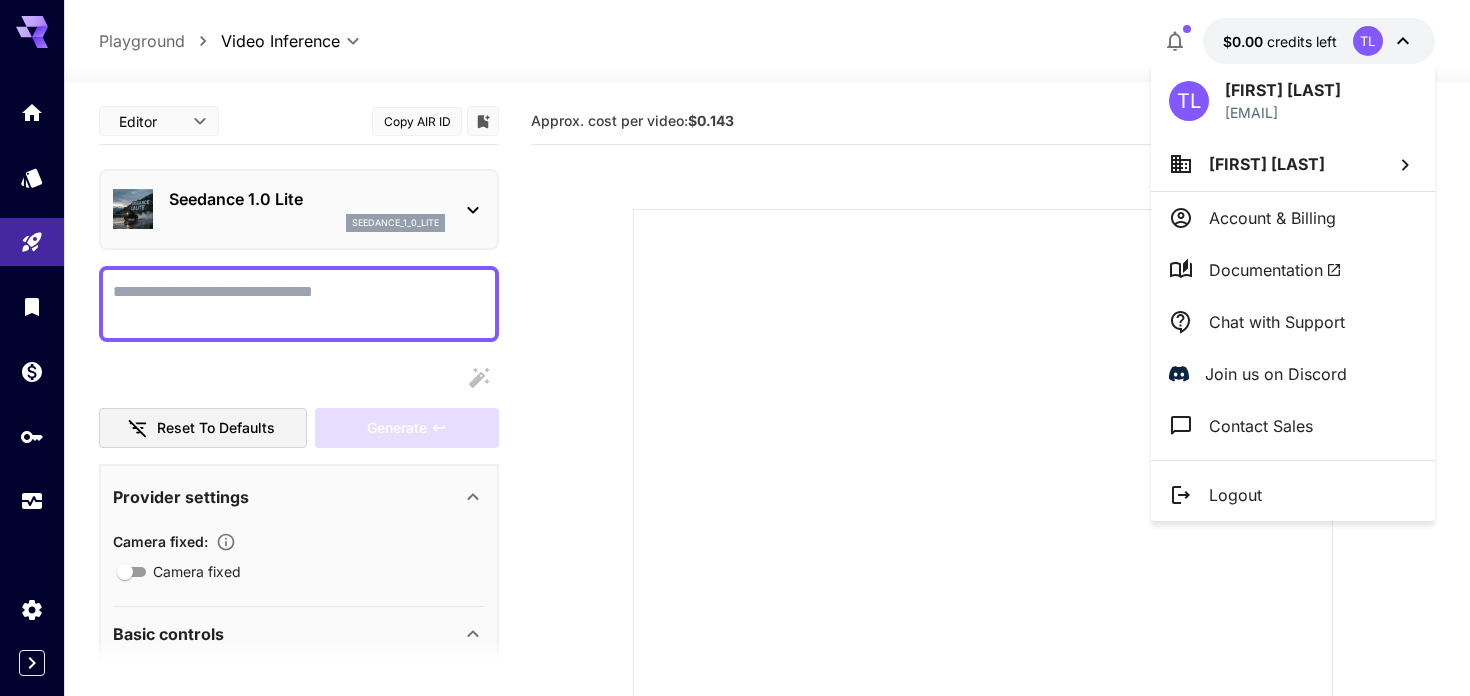 click at bounding box center [735, 348] 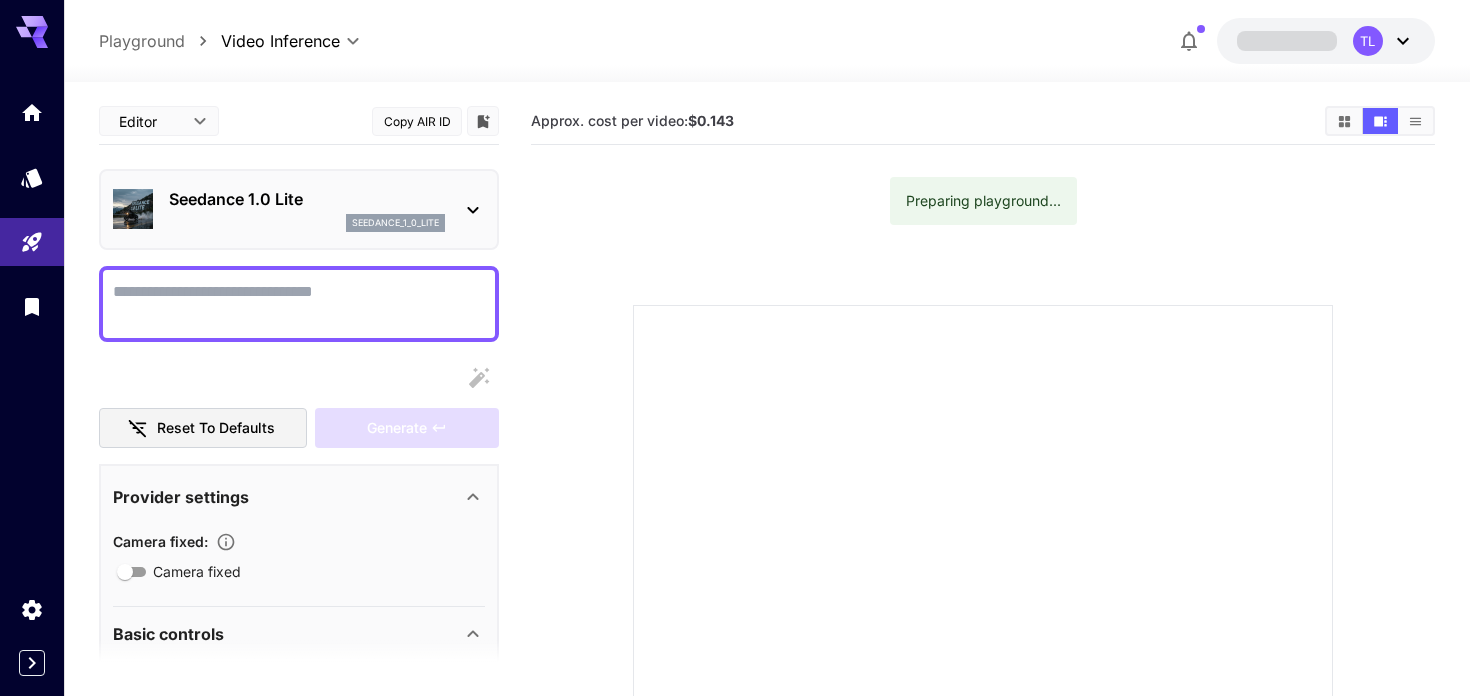 scroll, scrollTop: 0, scrollLeft: 0, axis: both 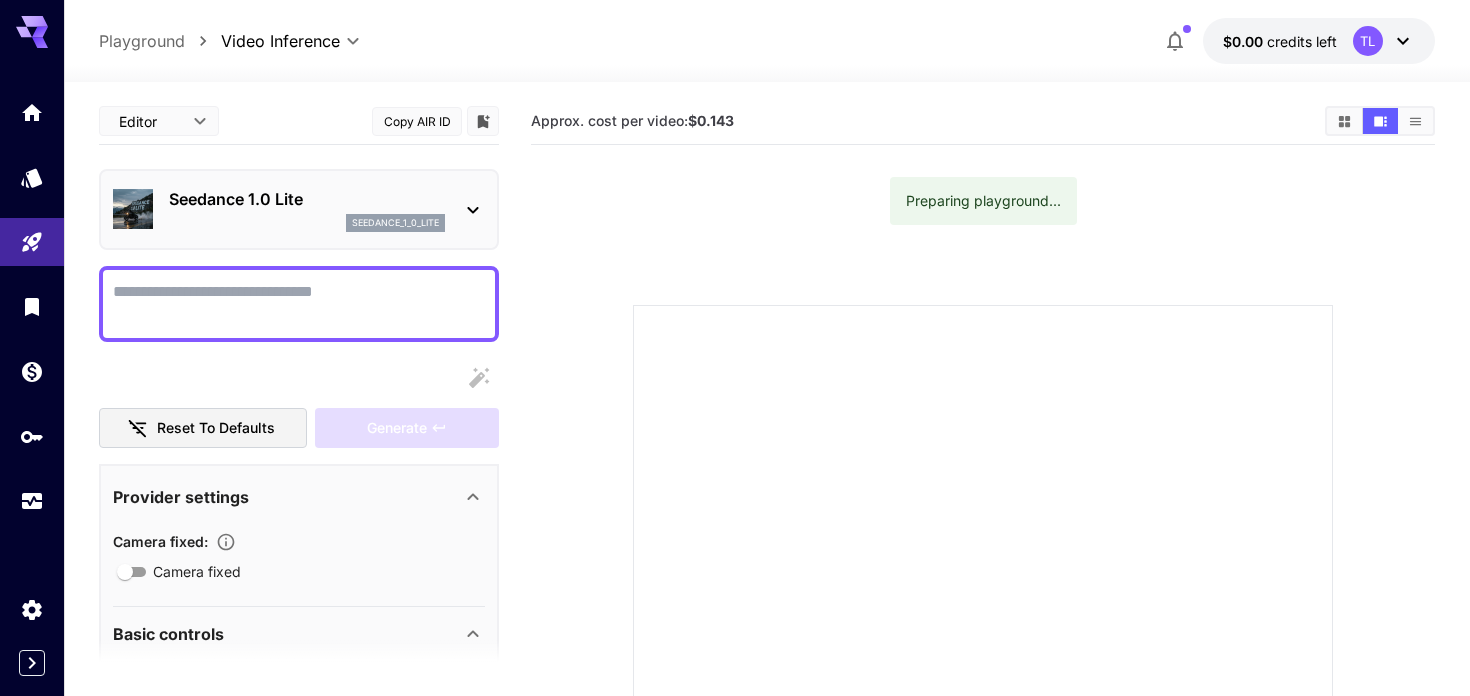 click on "credits left" at bounding box center [1302, 41] 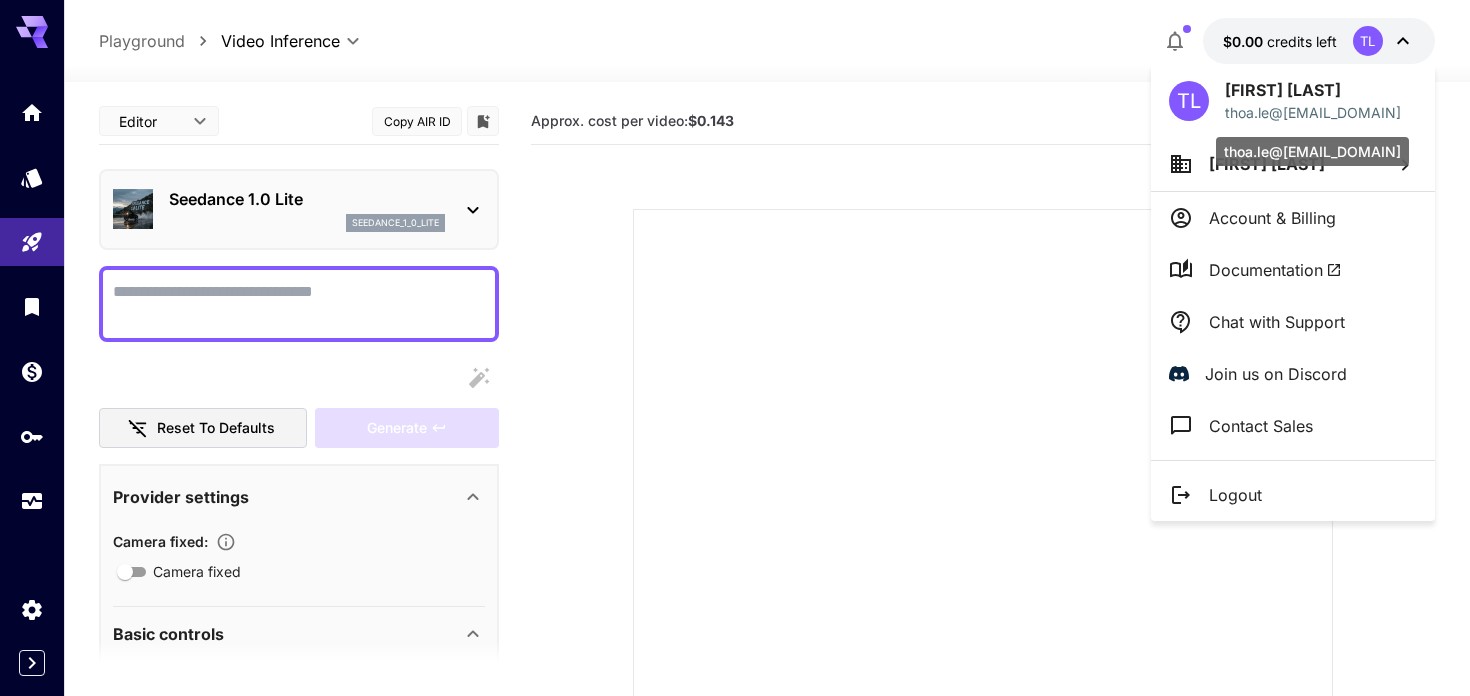 click on "[EMAIL]" at bounding box center [1312, 151] 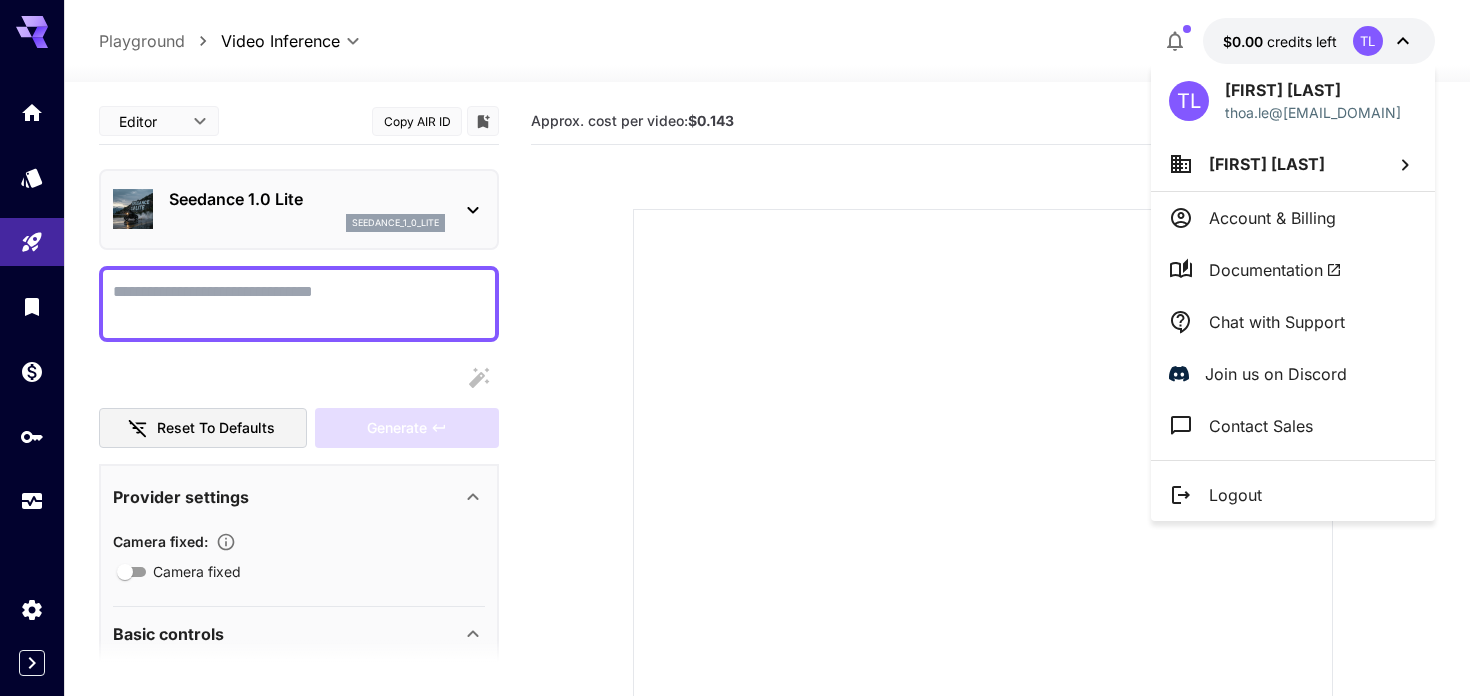 click on "Account & Billing" at bounding box center [1272, 218] 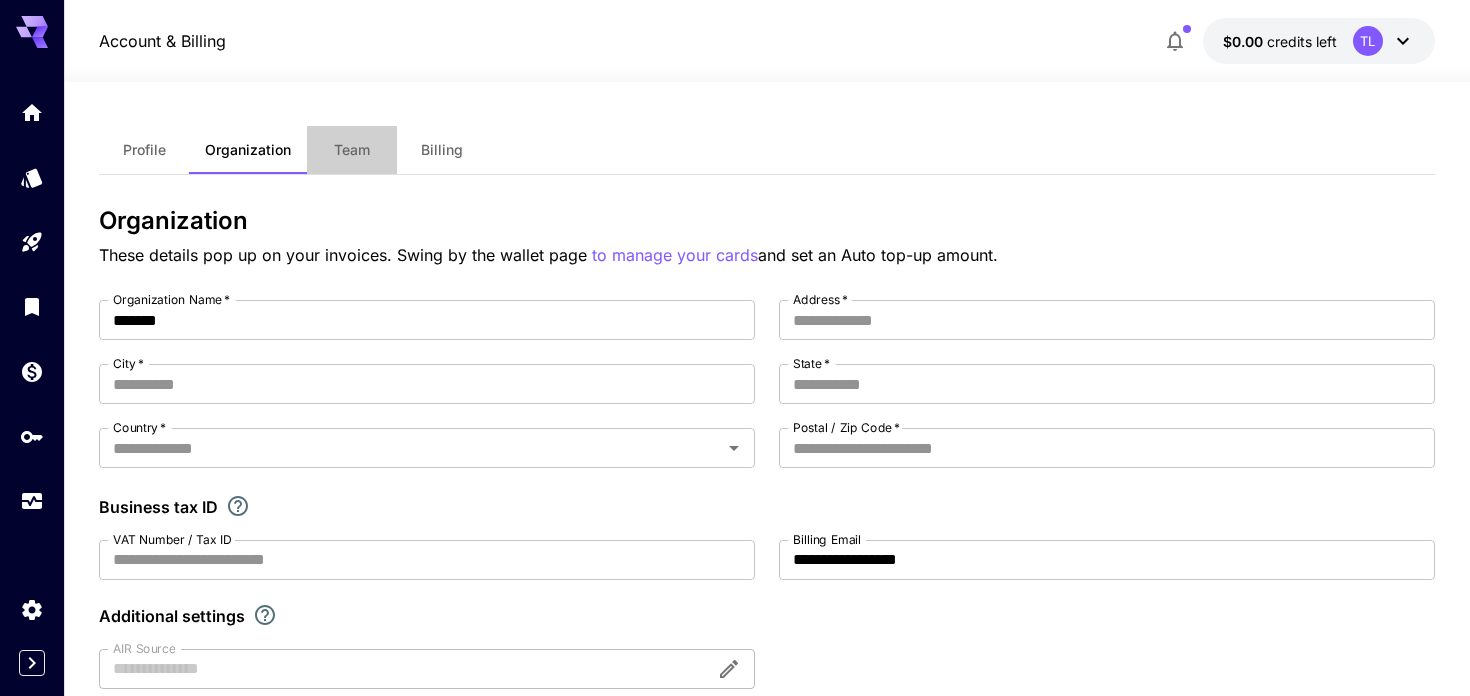 click on "Team" at bounding box center [352, 150] 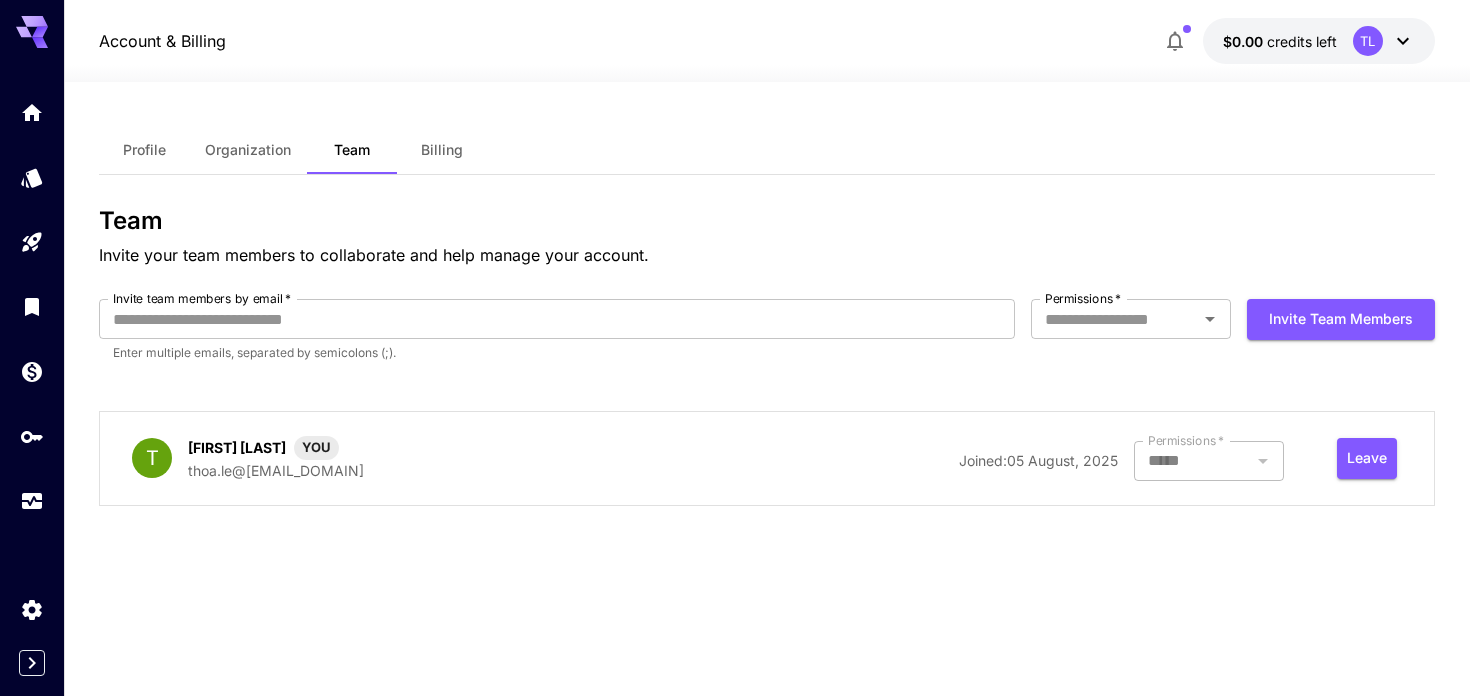 click on "Billing" at bounding box center (442, 150) 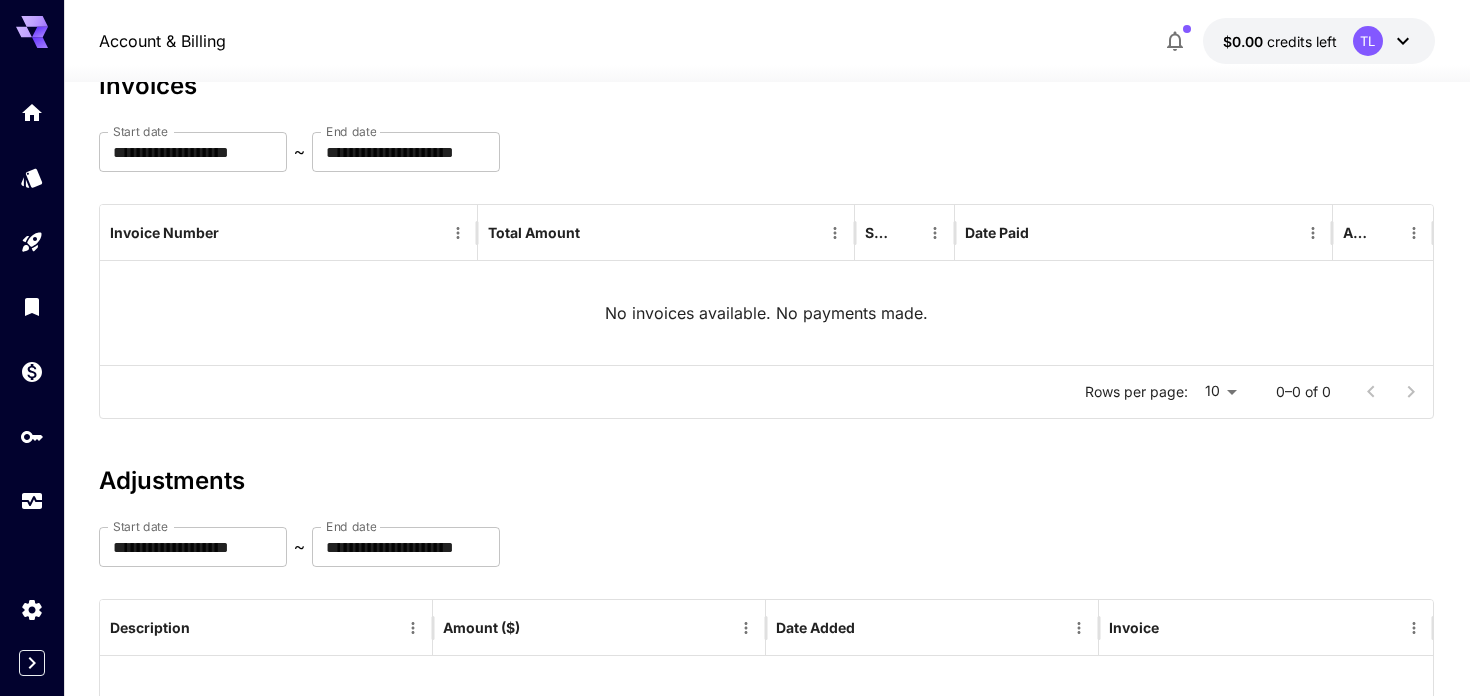 scroll, scrollTop: 0, scrollLeft: 0, axis: both 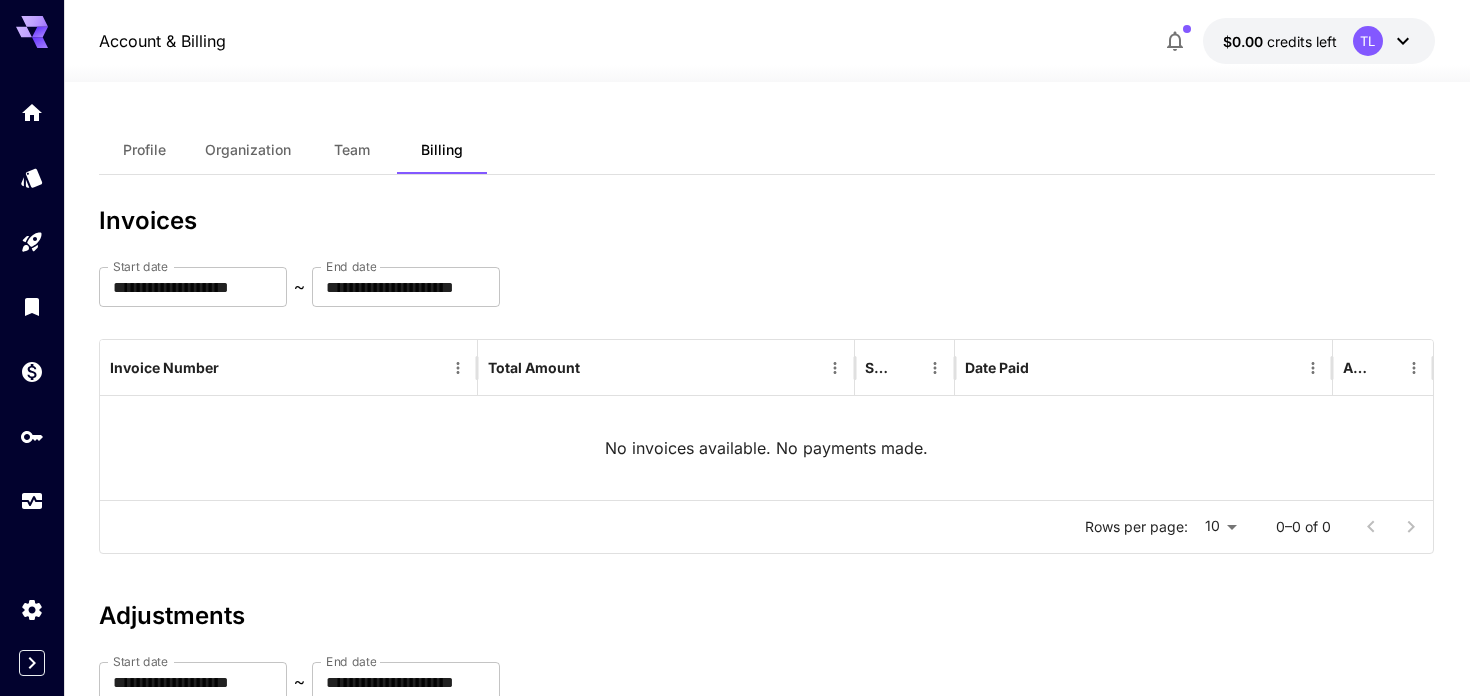 click on "Team" at bounding box center [352, 150] 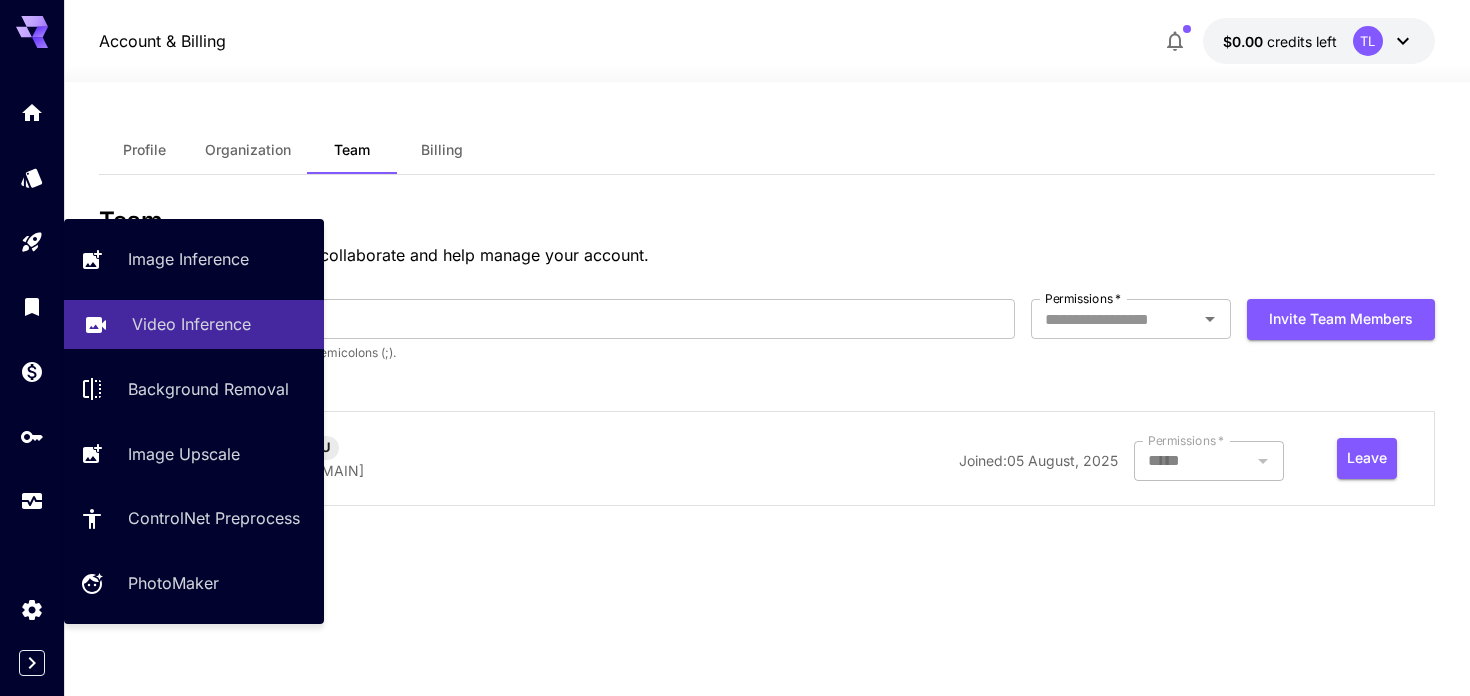 click on "Video Inference" at bounding box center (191, 324) 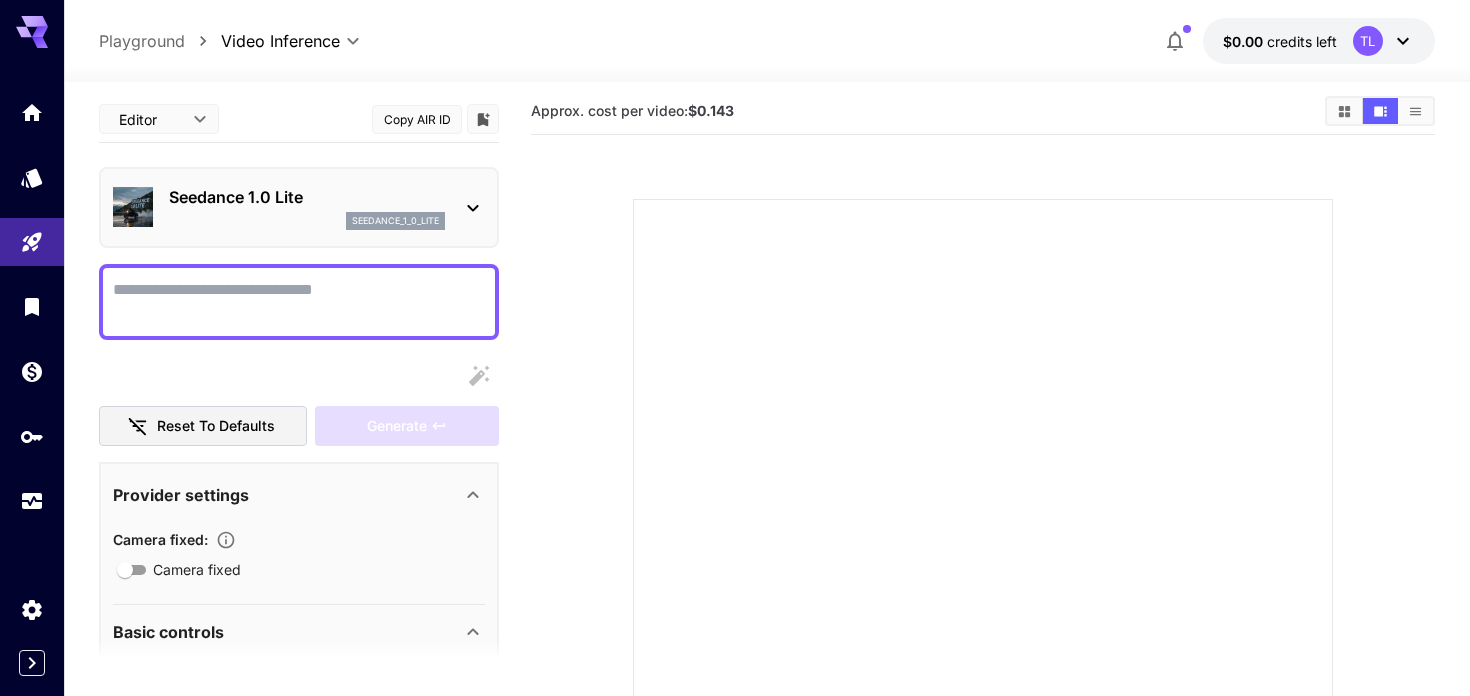 scroll, scrollTop: 19, scrollLeft: 0, axis: vertical 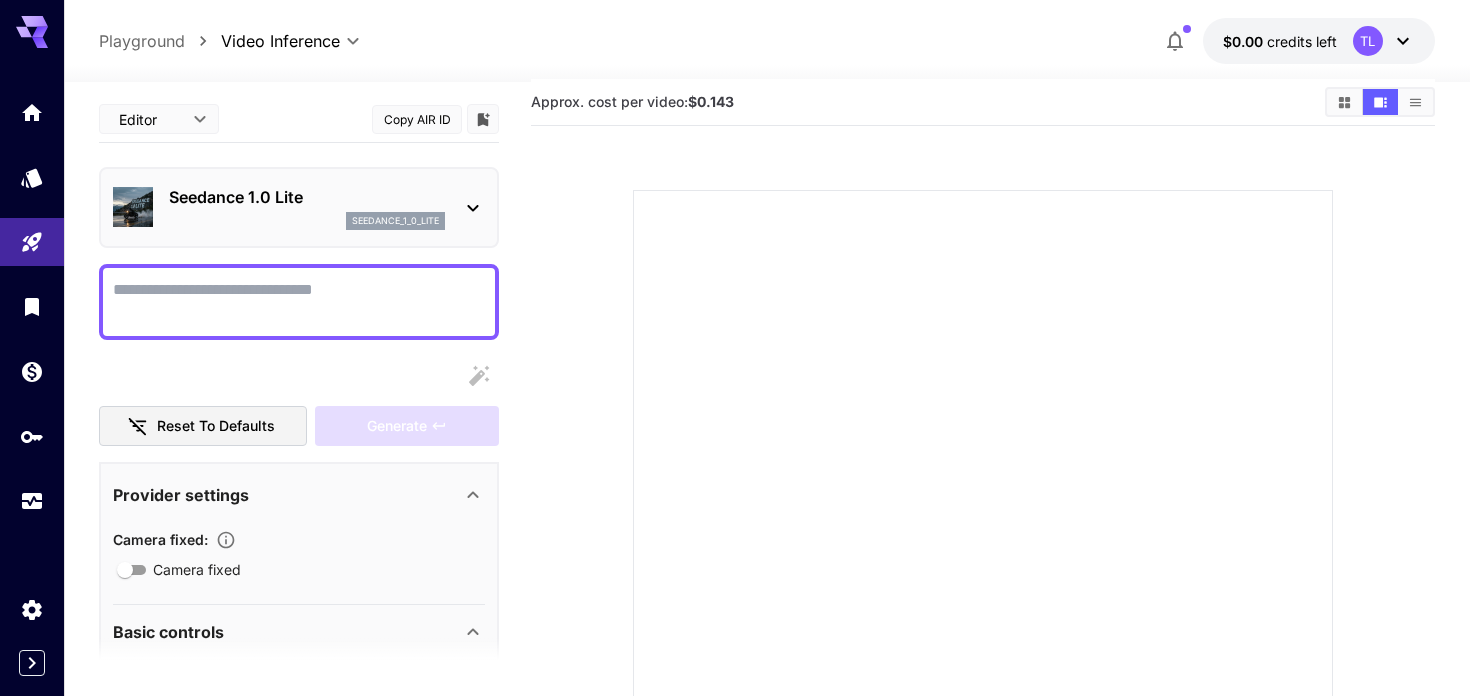 click on "Camera fixed" at bounding box center (299, 302) 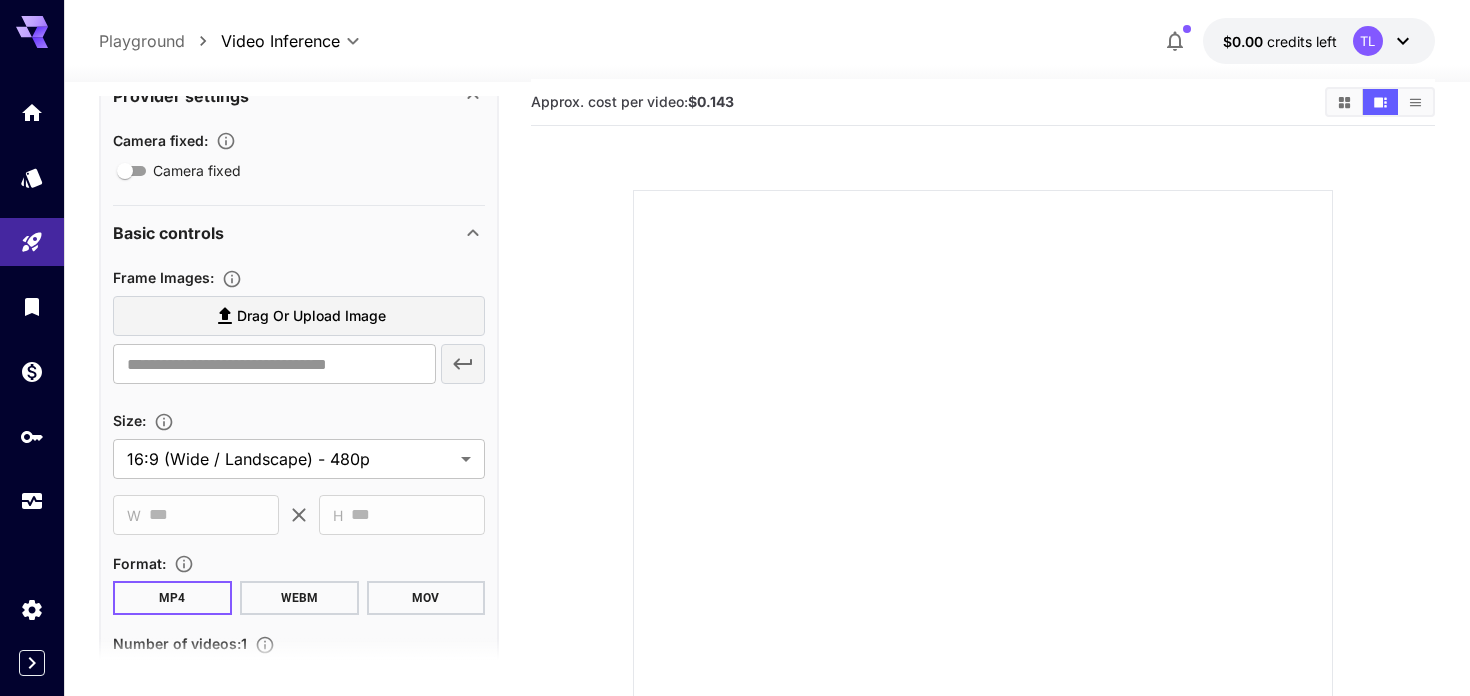 scroll, scrollTop: 0, scrollLeft: 0, axis: both 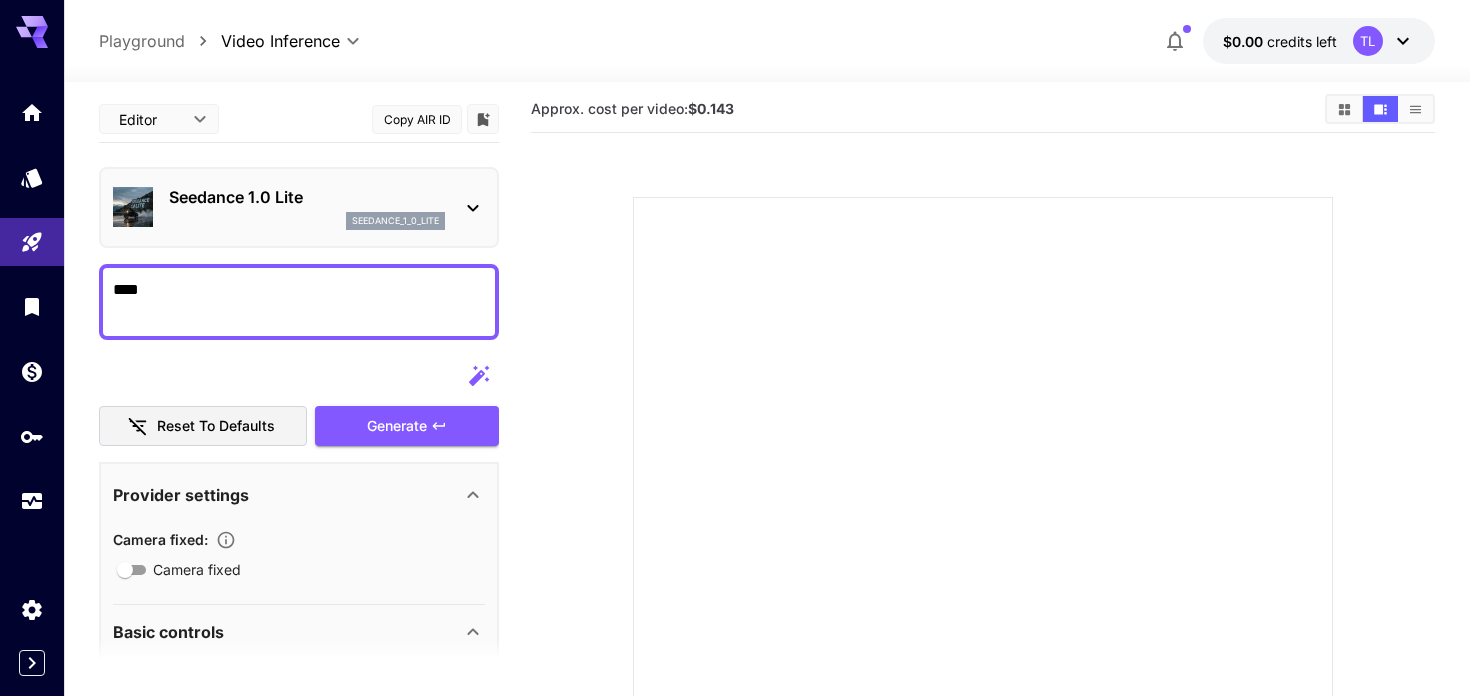 click on "****" at bounding box center (299, 302) 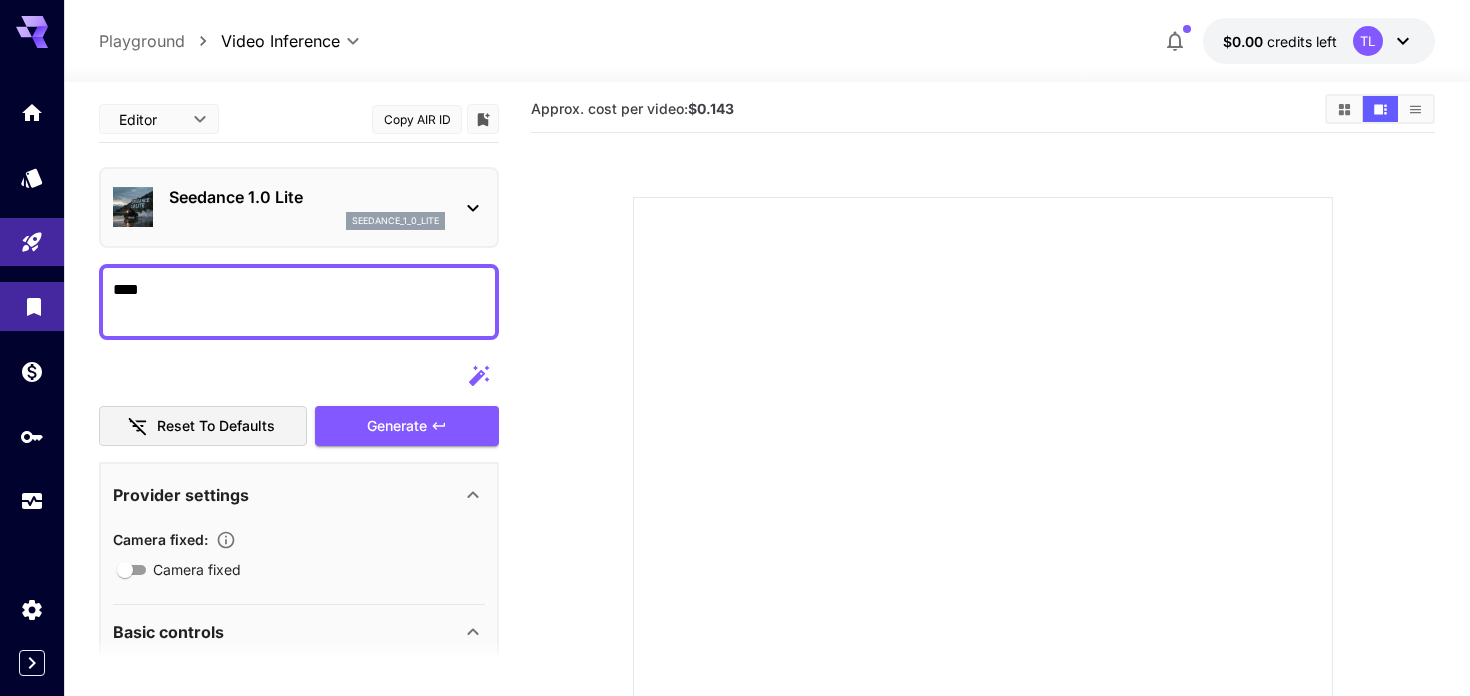 drag, startPoint x: 317, startPoint y: 306, endPoint x: 55, endPoint y: 312, distance: 262.0687 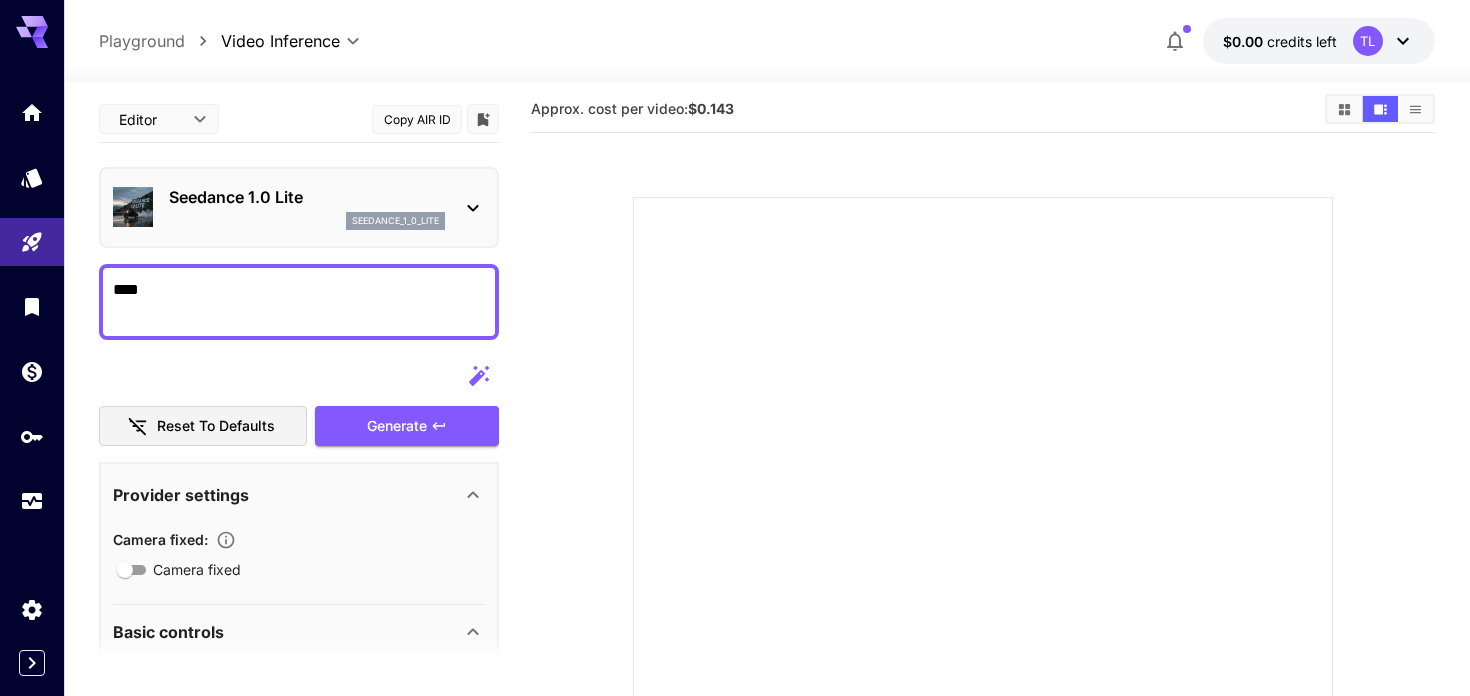 type on "****" 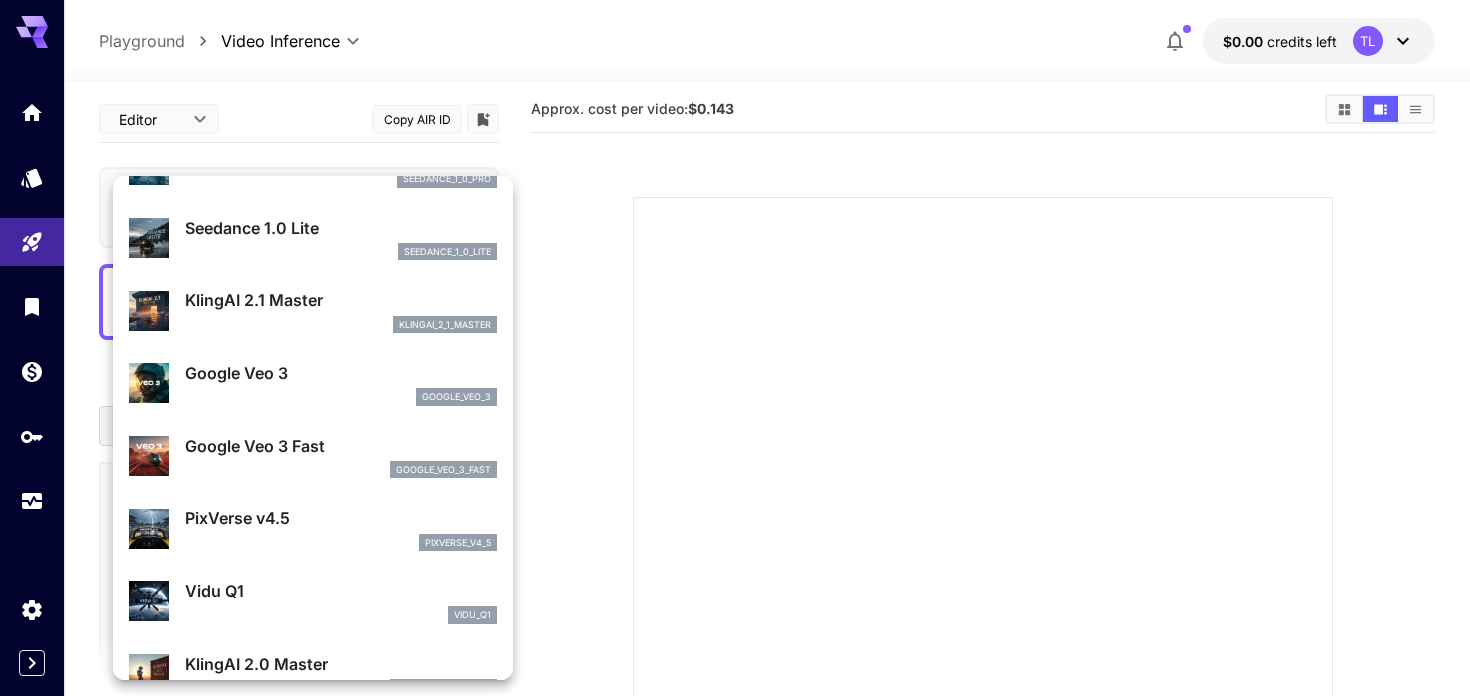 scroll, scrollTop: 189, scrollLeft: 0, axis: vertical 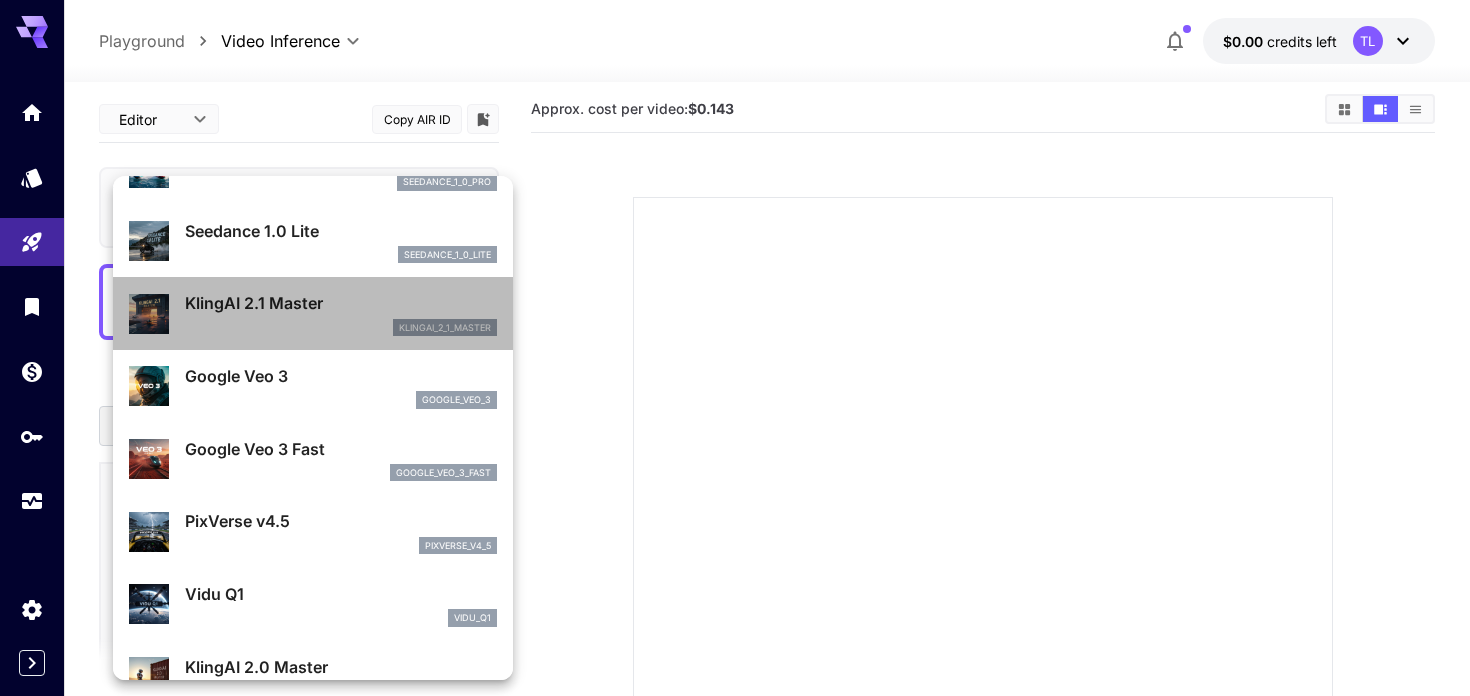 click on "klingai_2_1_master" at bounding box center [341, 328] 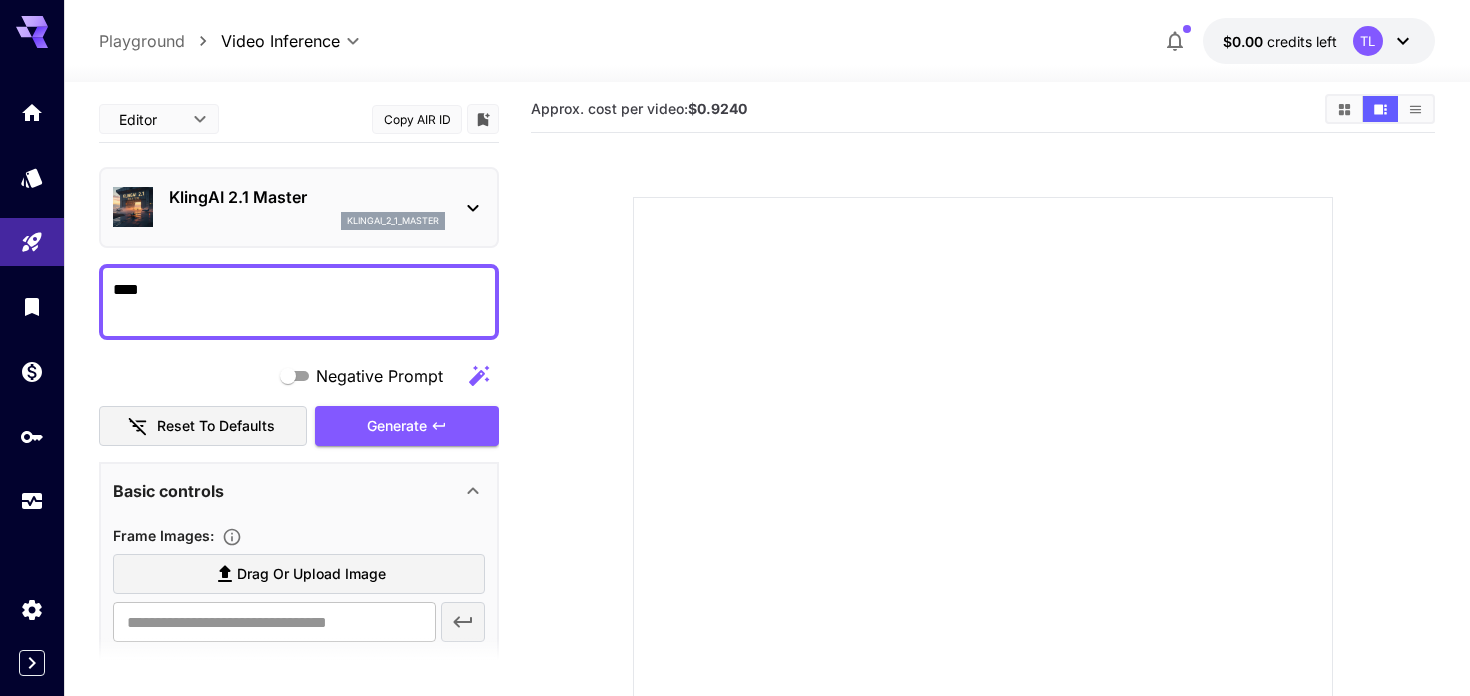 click on "****" at bounding box center (299, 302) 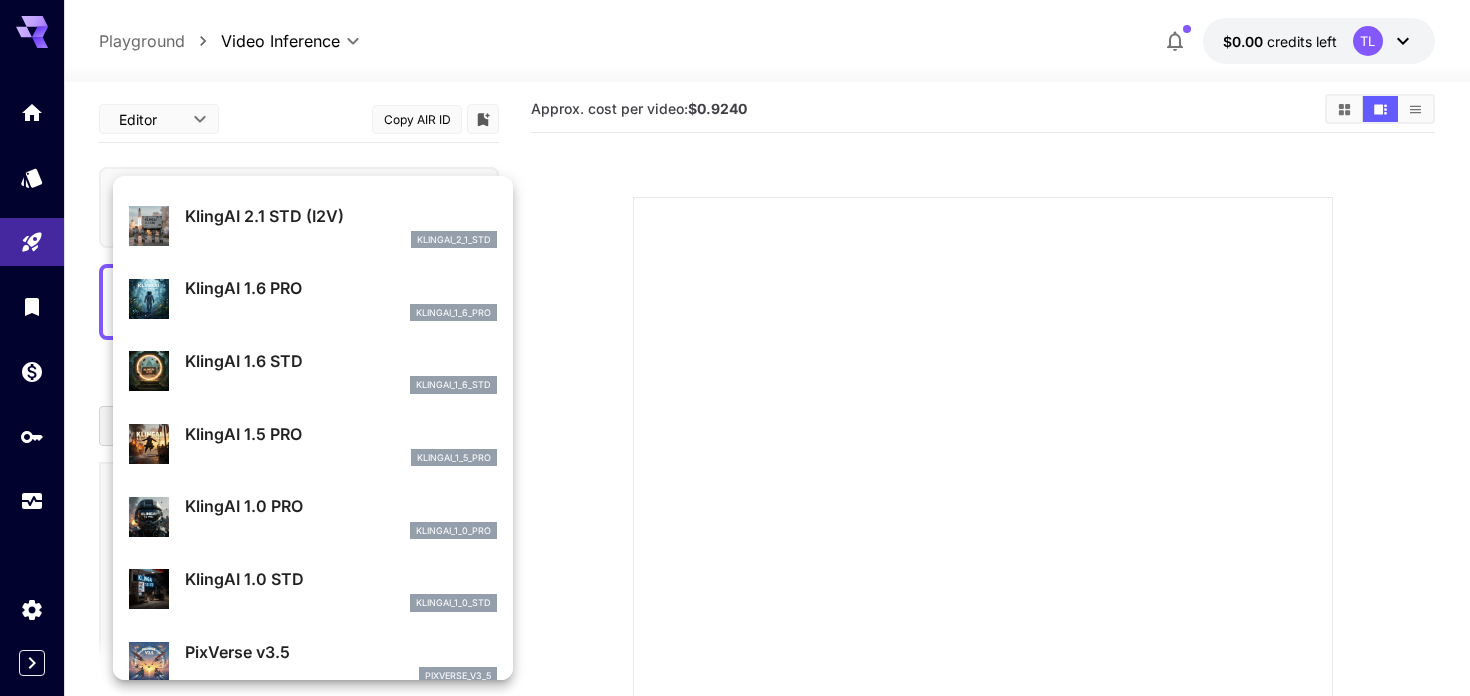 scroll, scrollTop: 863, scrollLeft: 0, axis: vertical 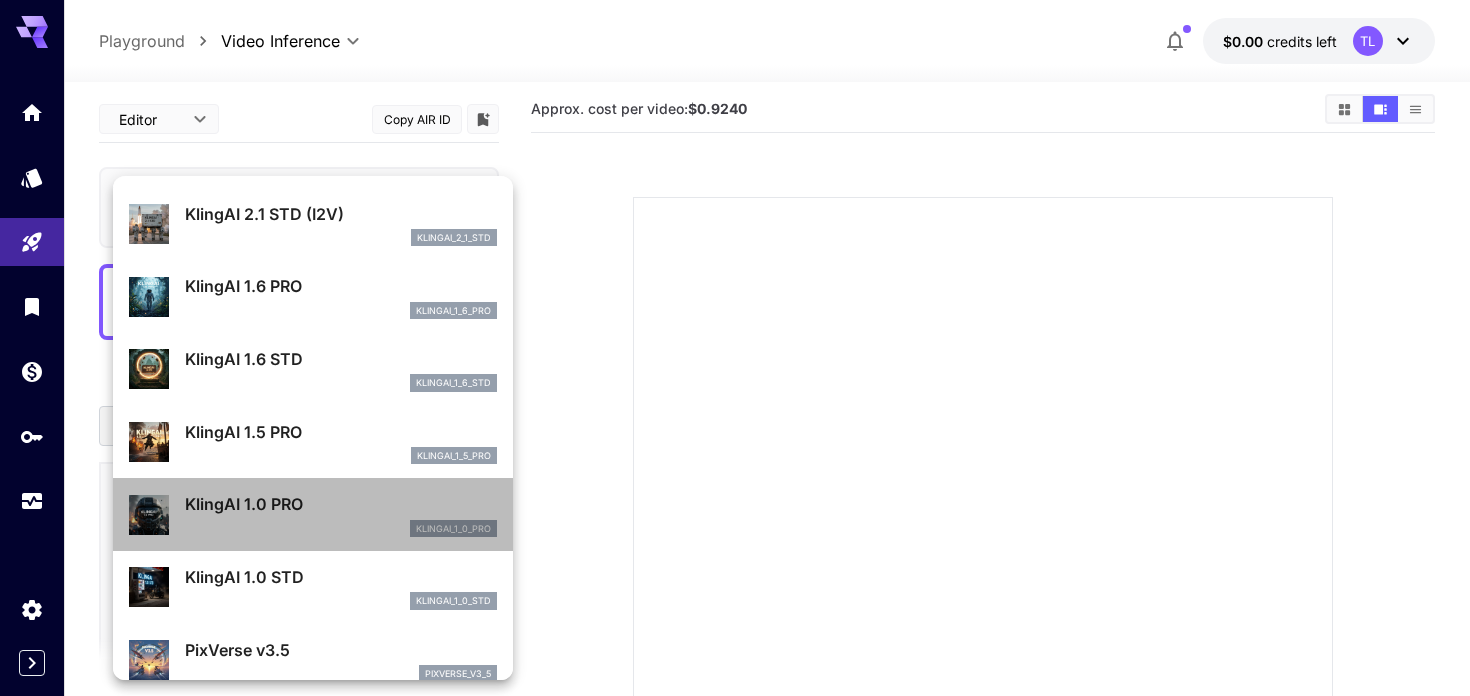 click on "KlingAI 1.0 PRO" at bounding box center [341, 504] 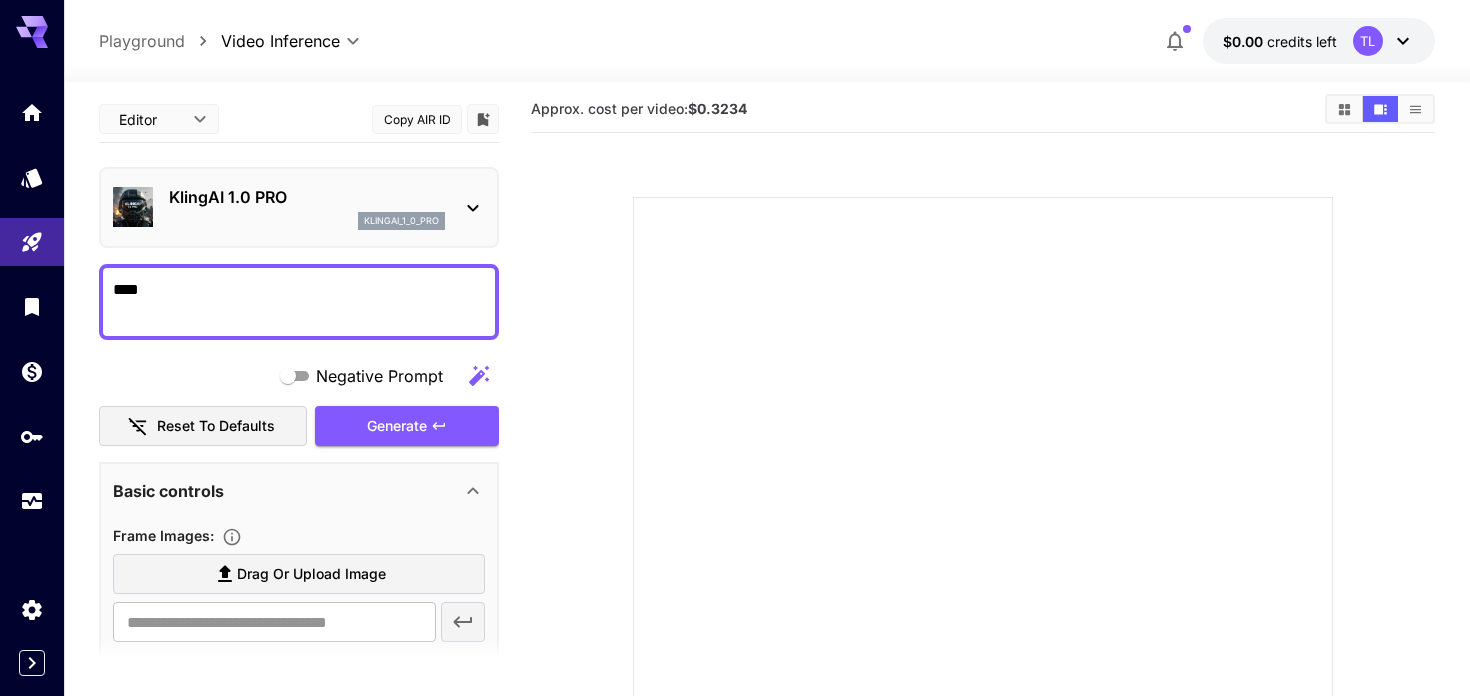 click on "KlingAI 1.0 PRO" at bounding box center (307, 197) 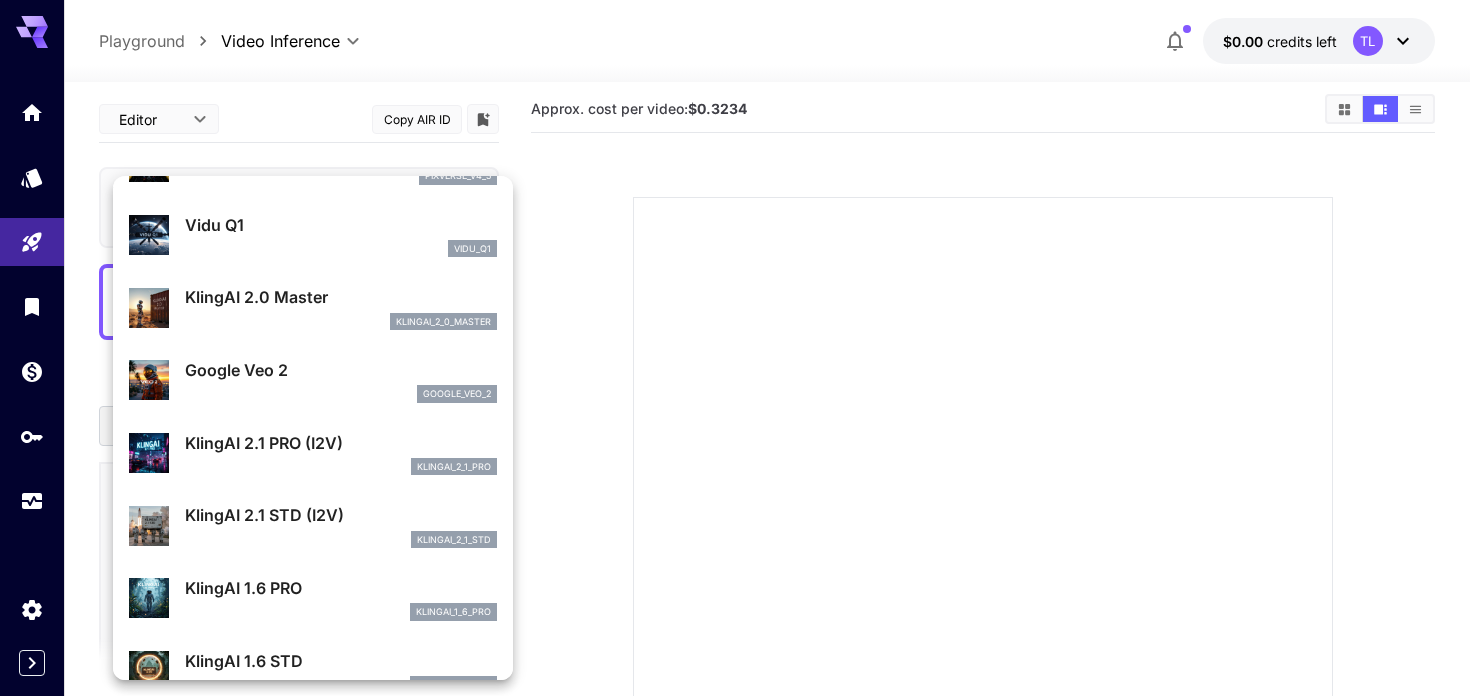 scroll, scrollTop: 607, scrollLeft: 0, axis: vertical 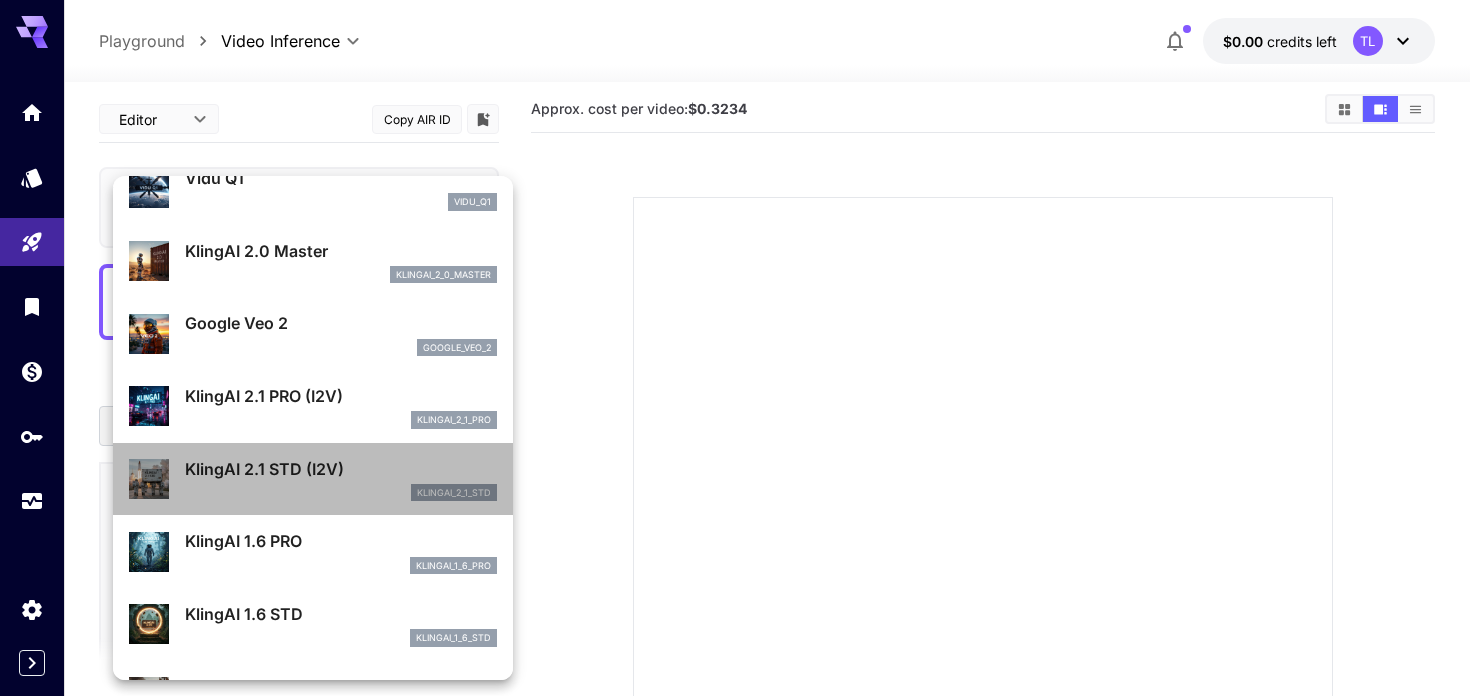 click on "KlingAI 2.1 STD (I2V)" at bounding box center (341, 469) 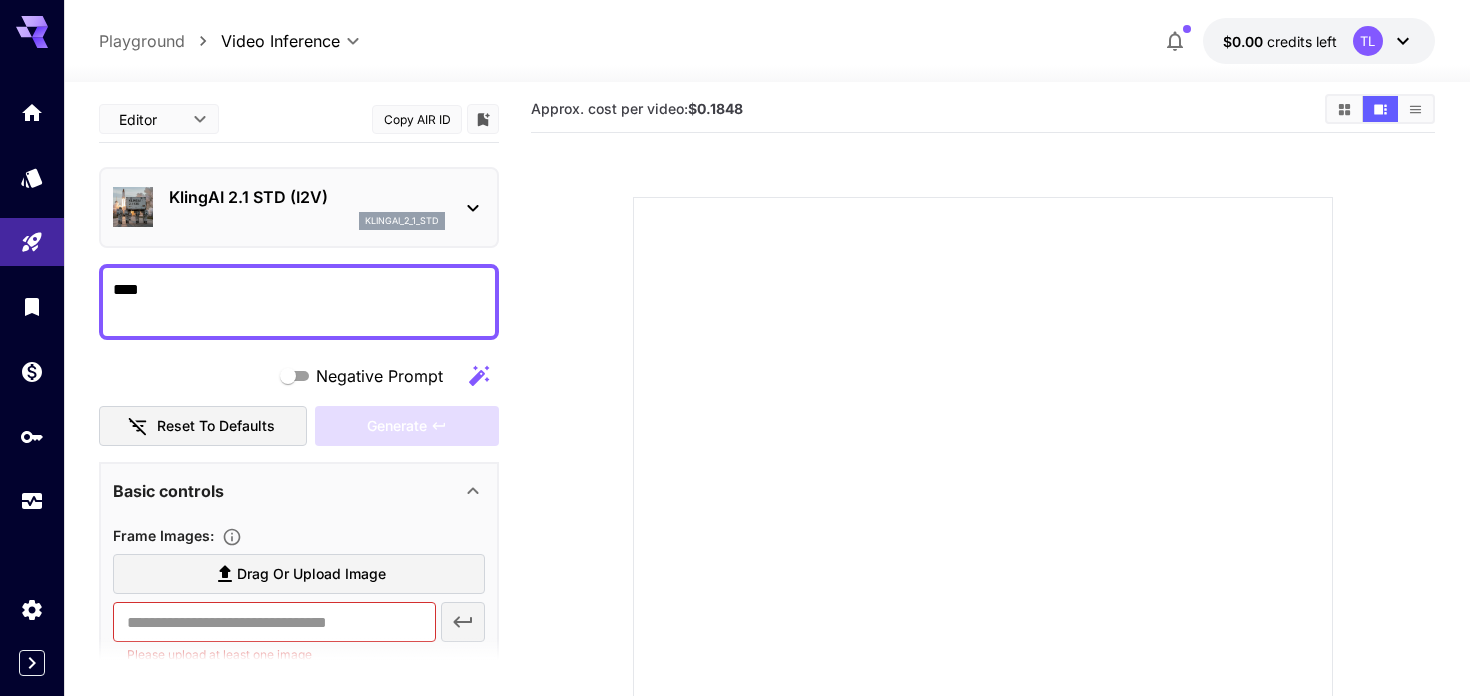 click on "****" at bounding box center [299, 302] 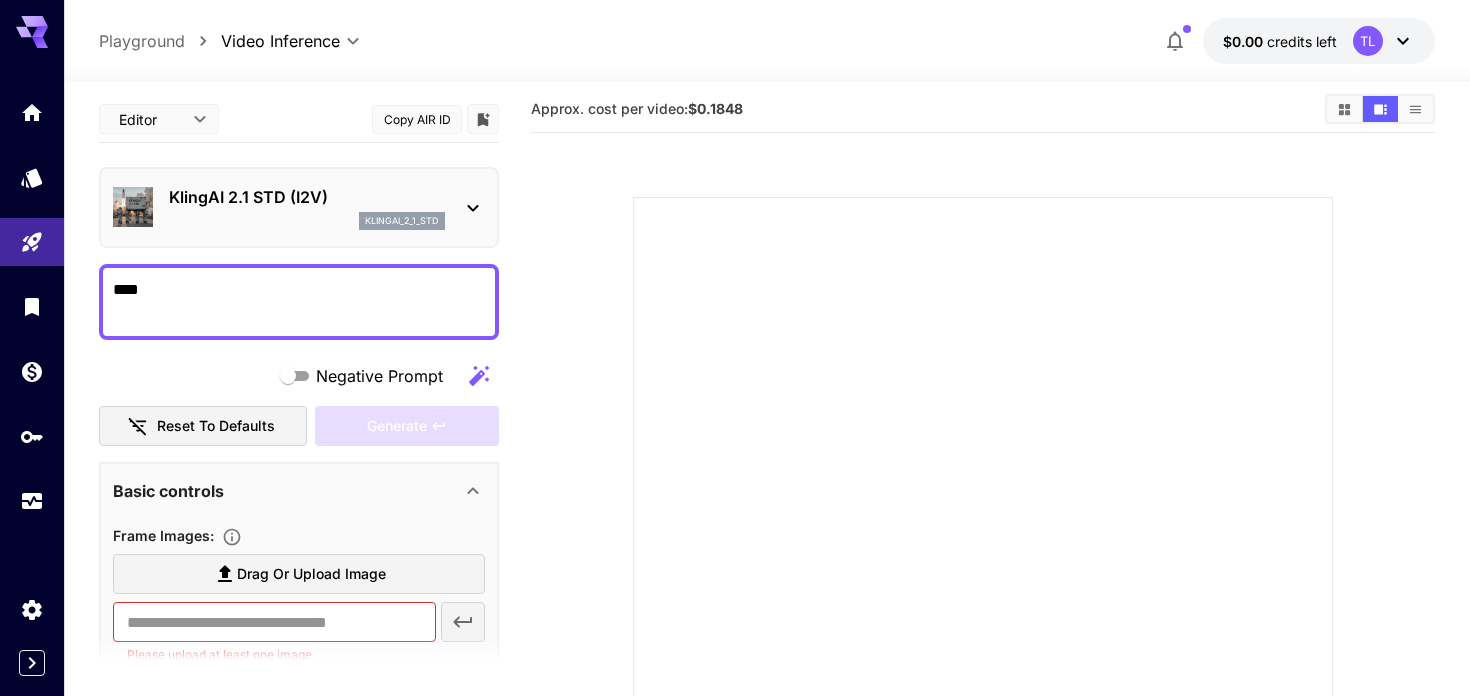 click on "**********" at bounding box center [299, 705] 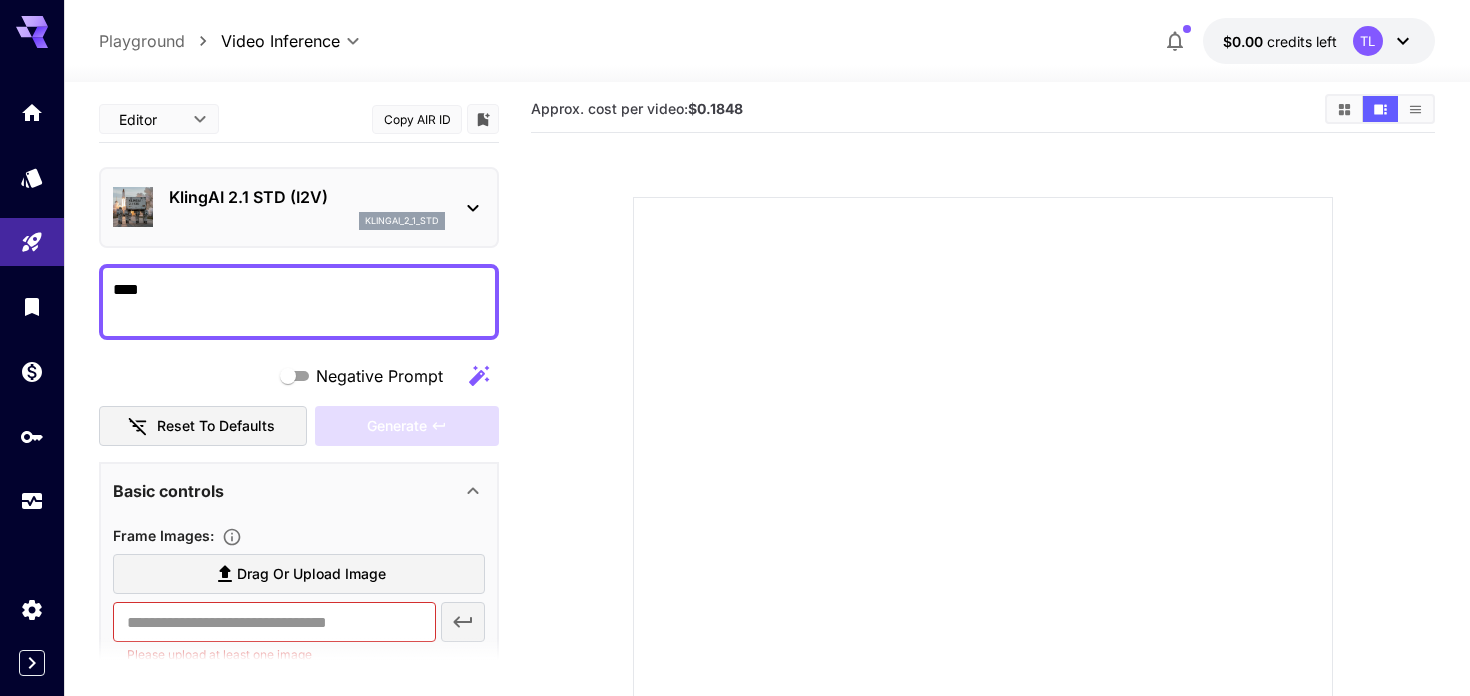 click on "****" at bounding box center (299, 302) 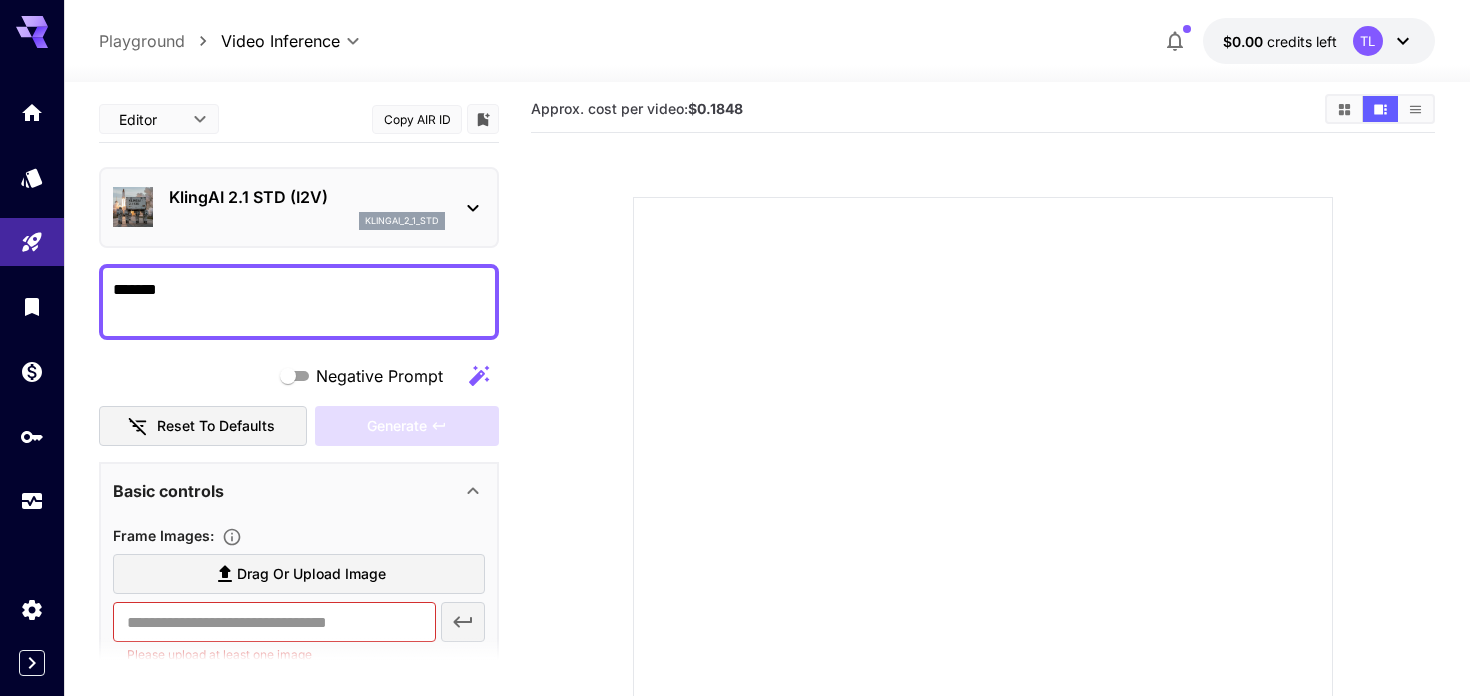 click on "*******" at bounding box center (299, 302) 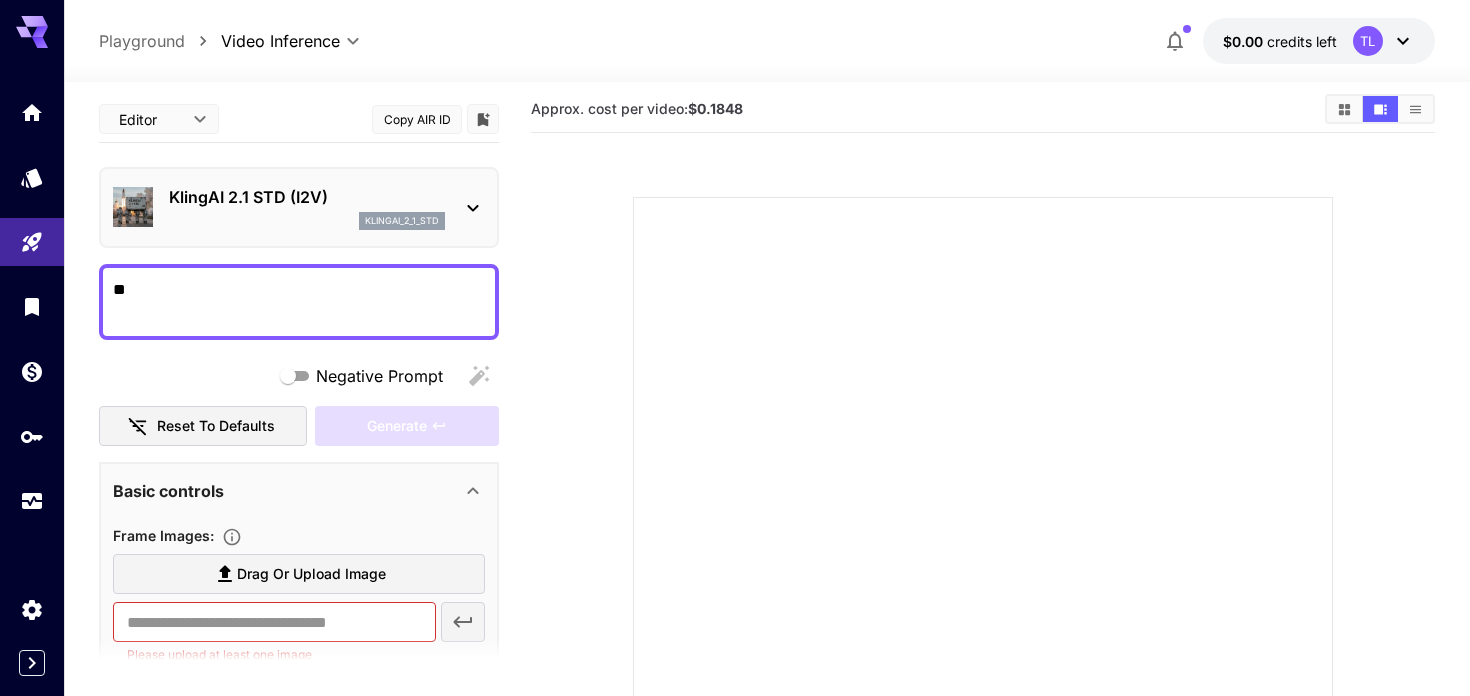 type on "*" 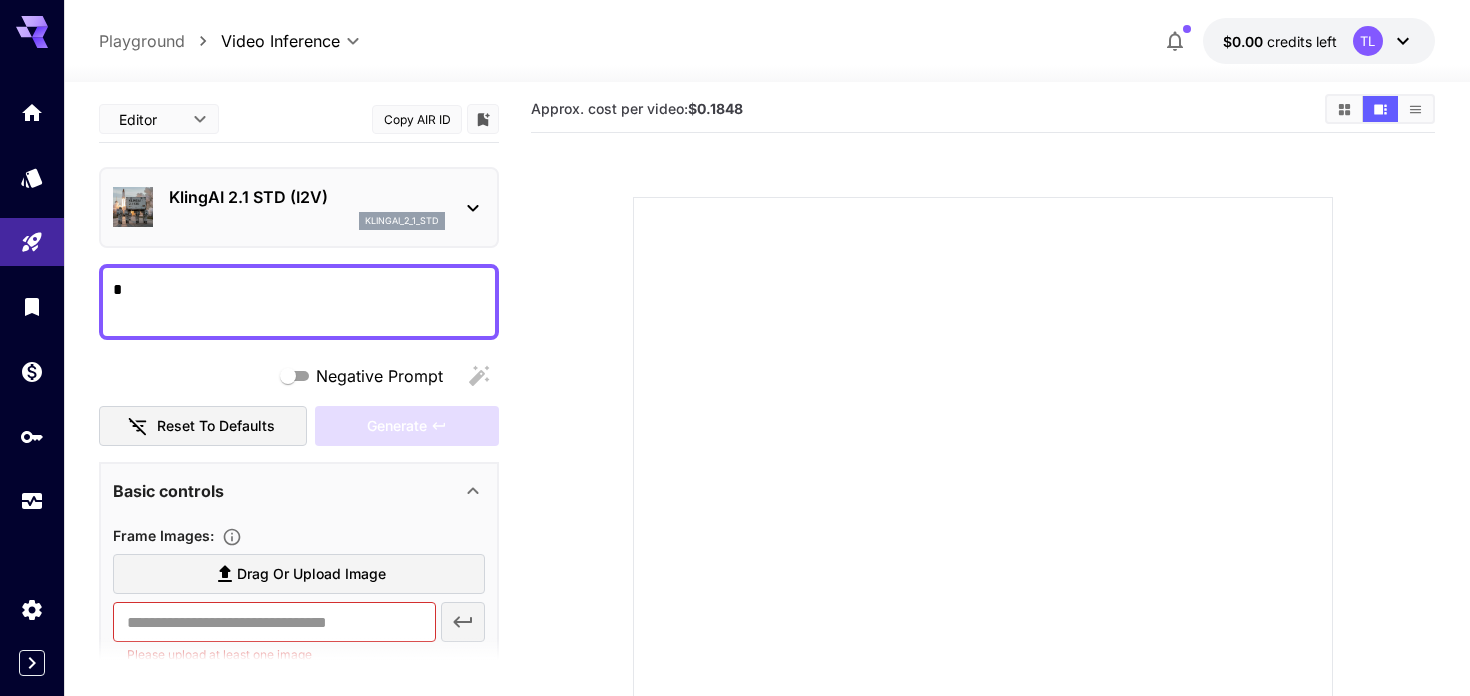 type 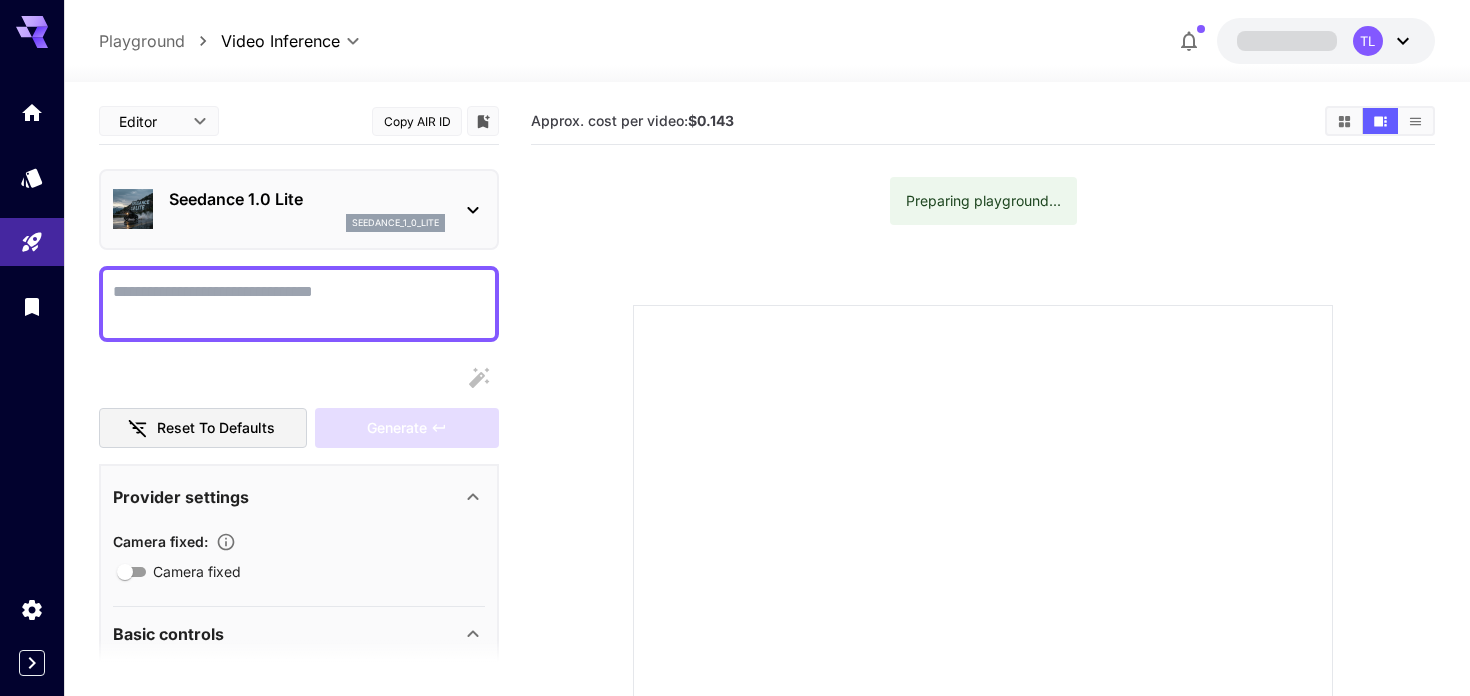 scroll, scrollTop: 12, scrollLeft: 0, axis: vertical 